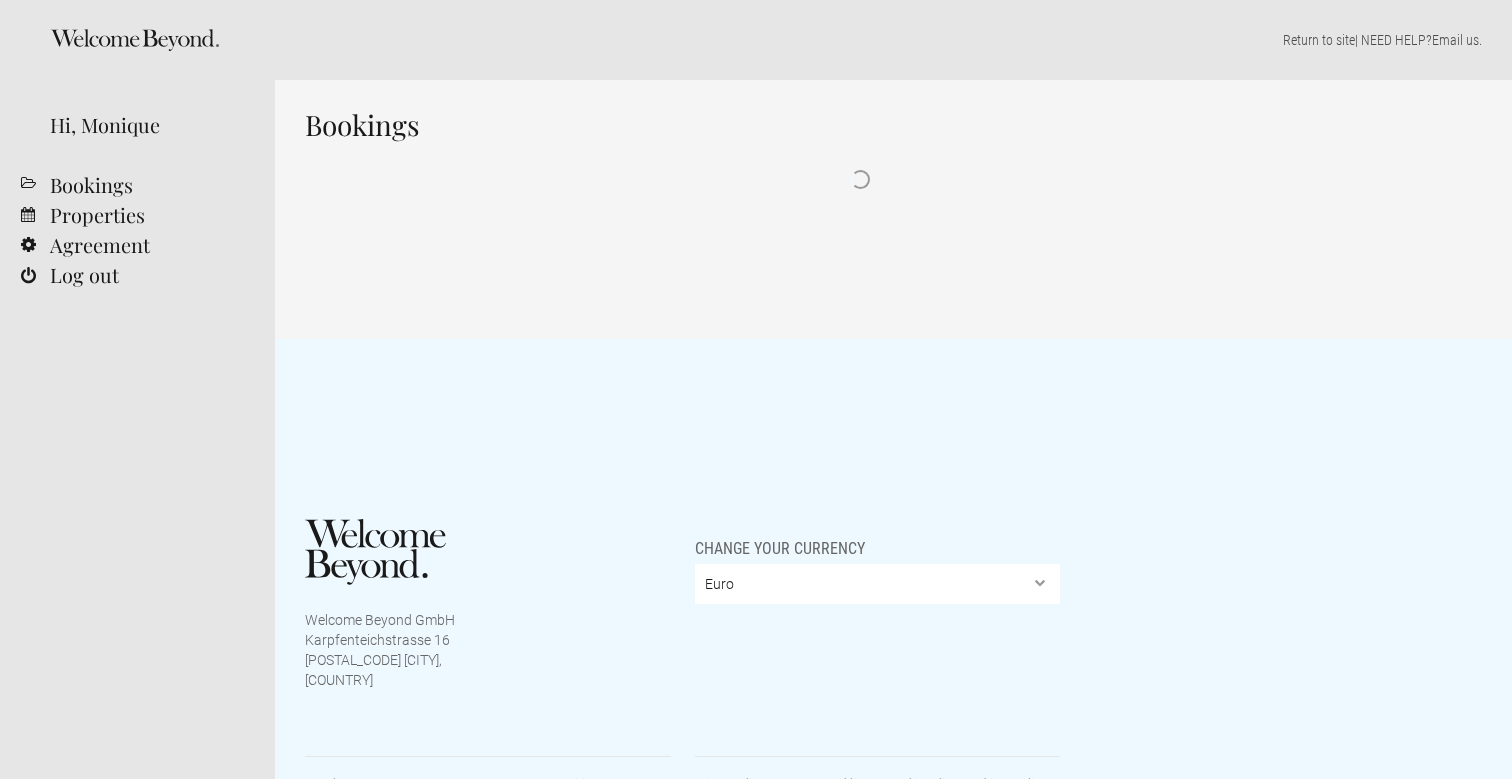 scroll, scrollTop: 0, scrollLeft: 0, axis: both 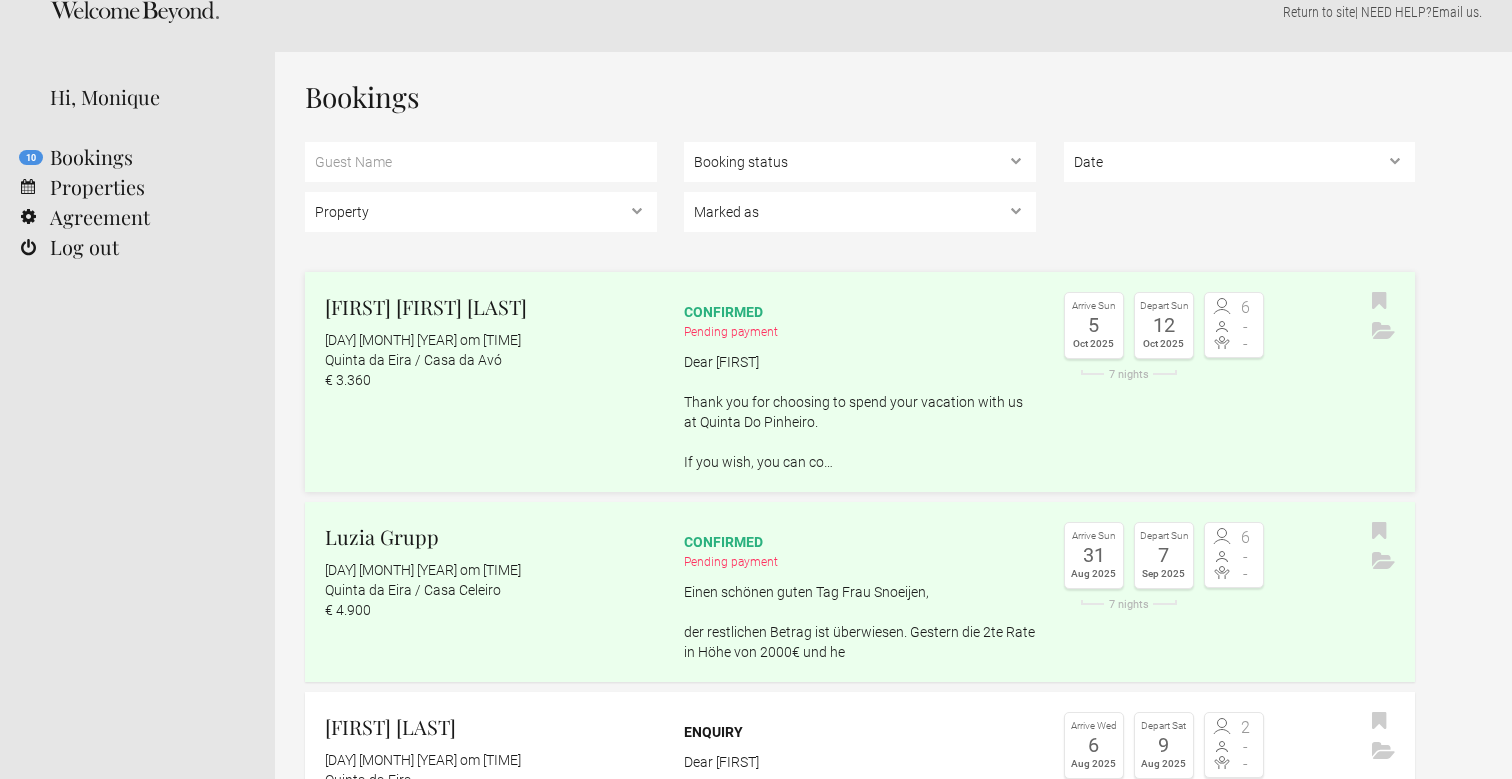 click on "Dear Mary,
Thank you for choosing to spend your vacation with us at Quinta Do Pinheiro.
If you wish, you can co…" at bounding box center [860, 412] 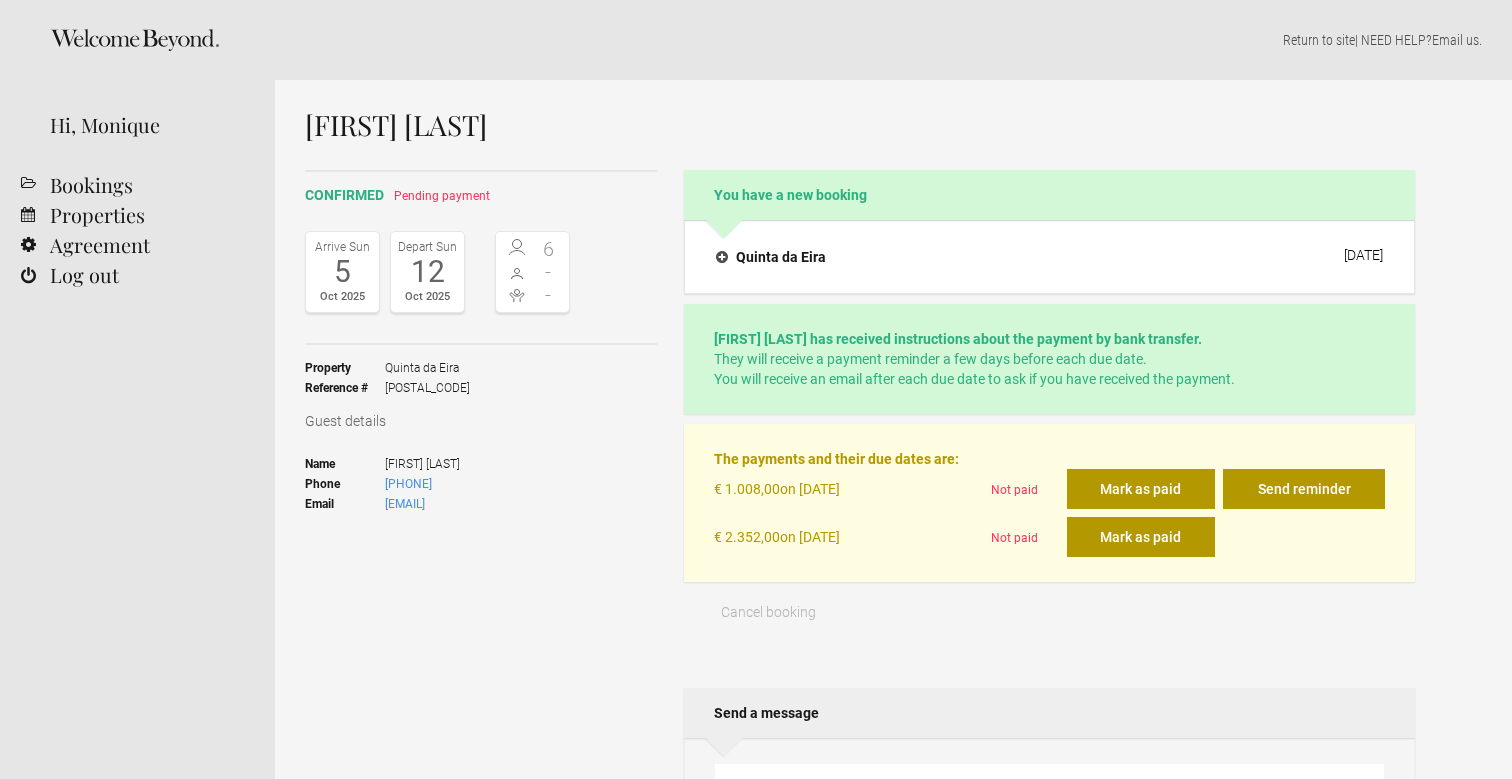 scroll, scrollTop: 0, scrollLeft: 0, axis: both 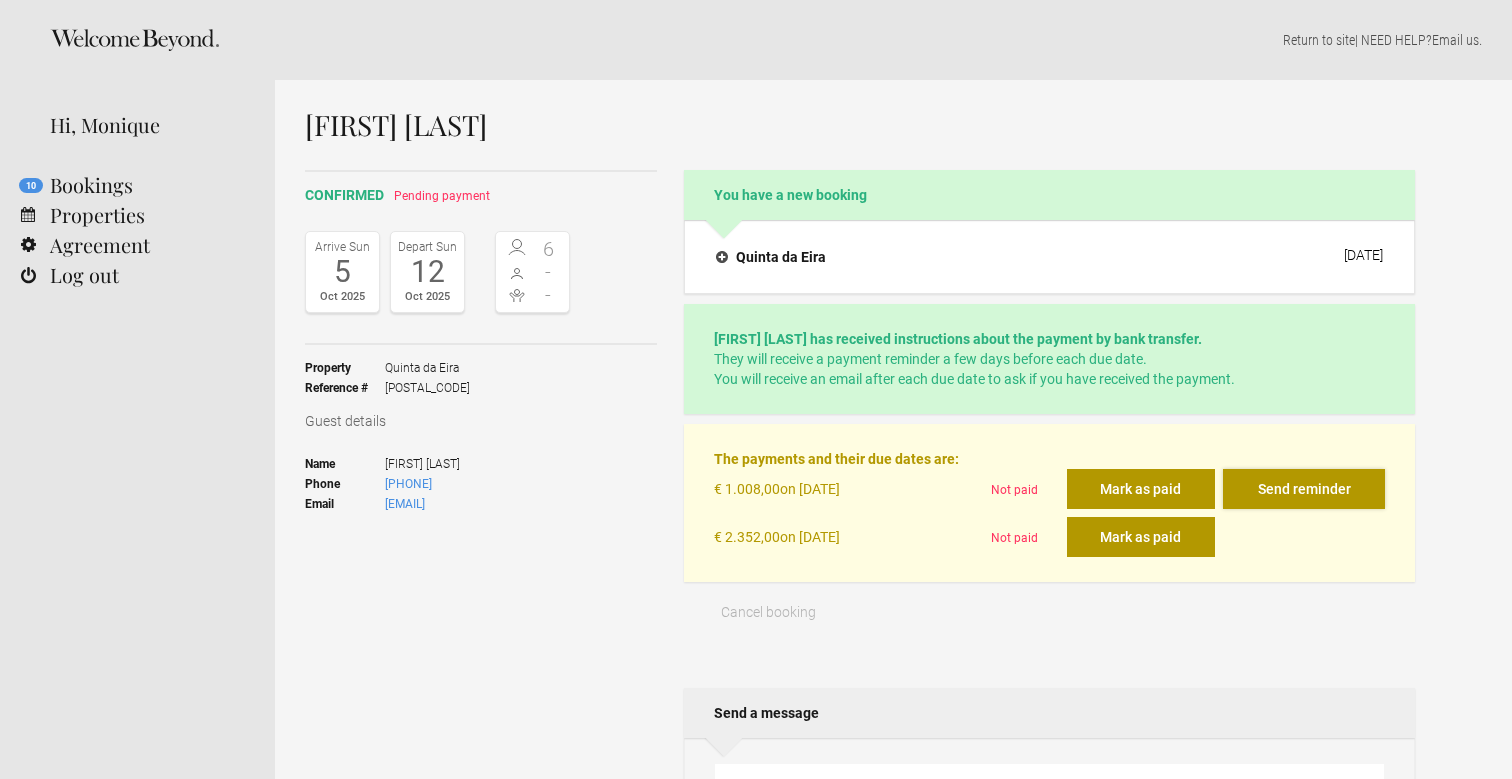 click on "Send reminder" at bounding box center (1304, 489) 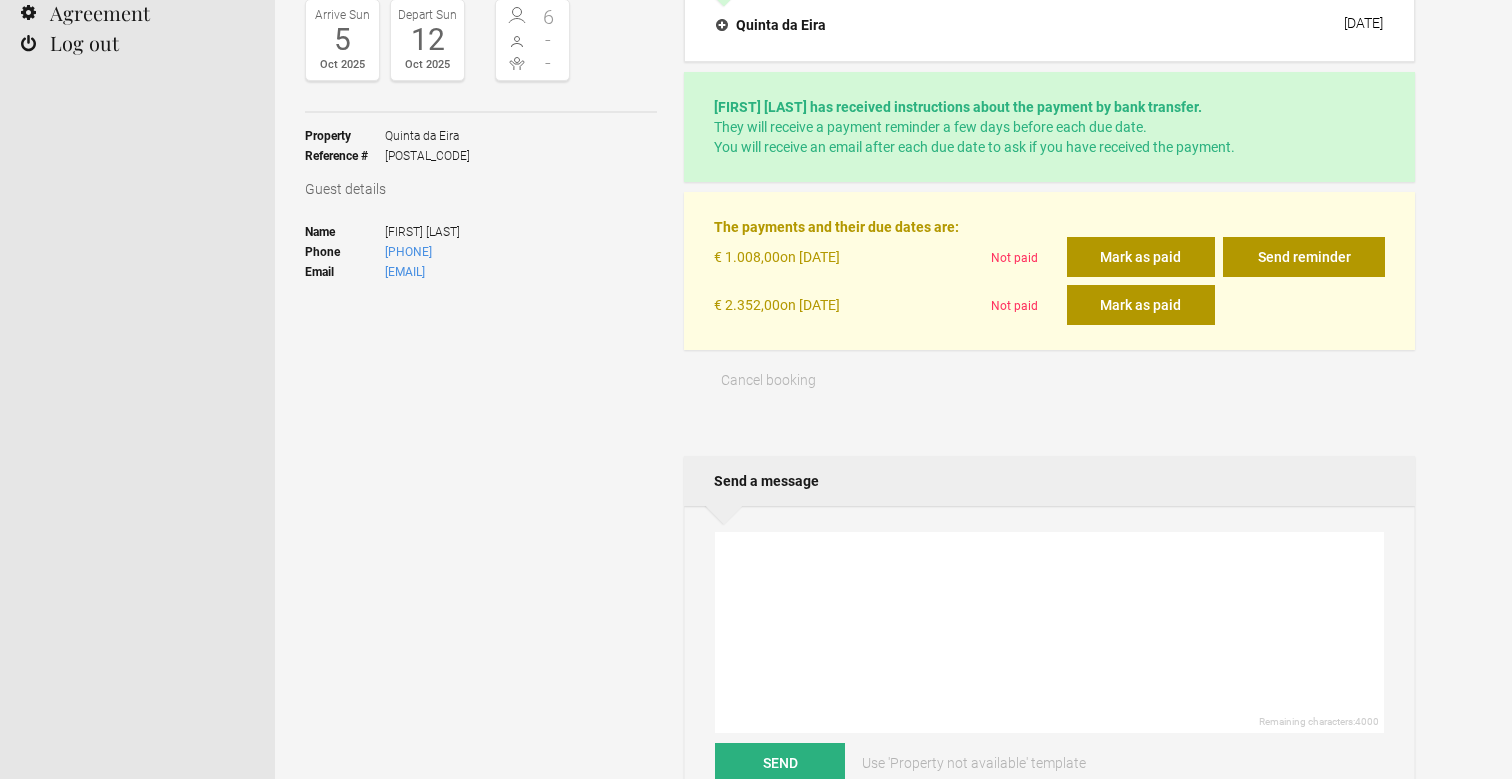 scroll, scrollTop: 232, scrollLeft: 0, axis: vertical 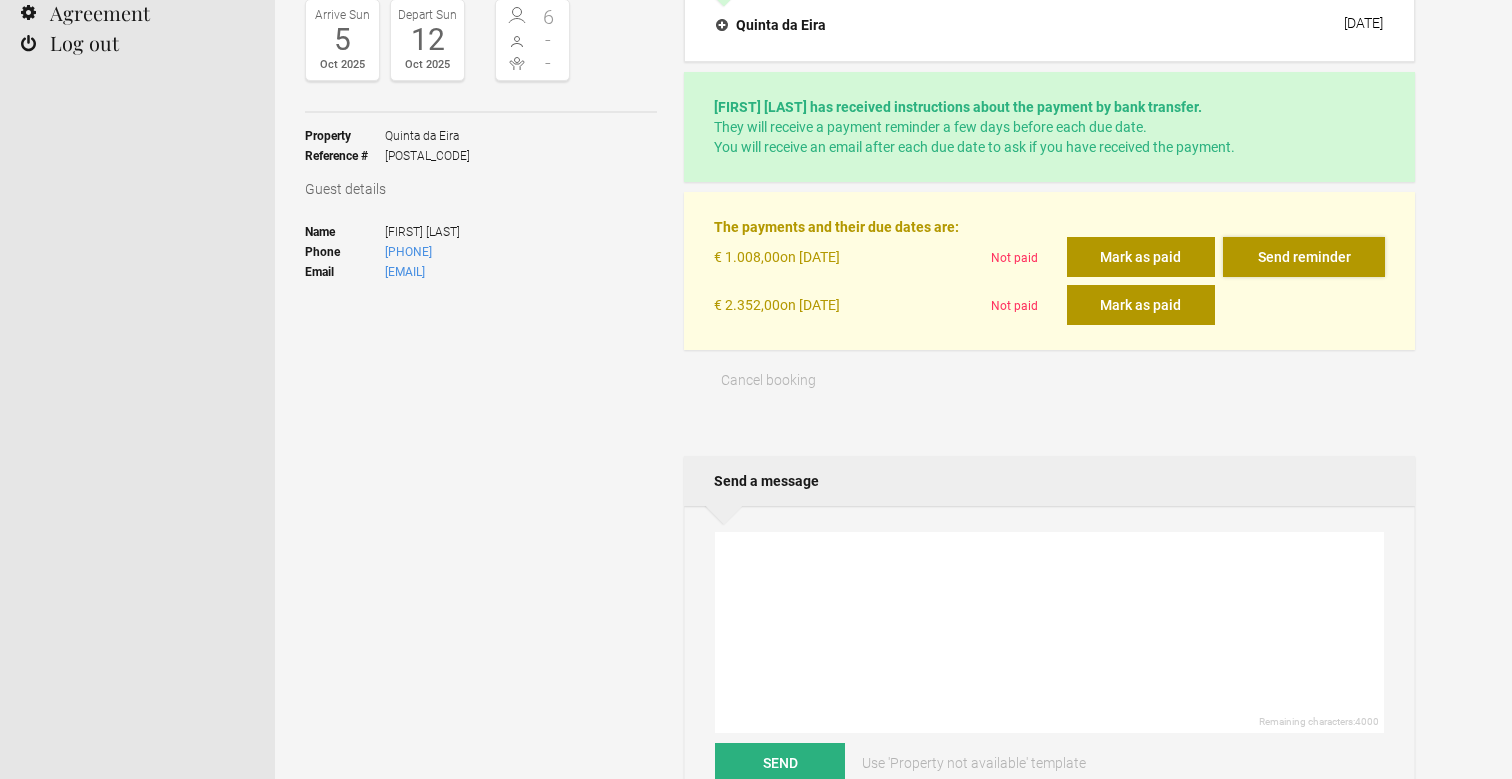 click on "Send reminder" at bounding box center (1304, 257) 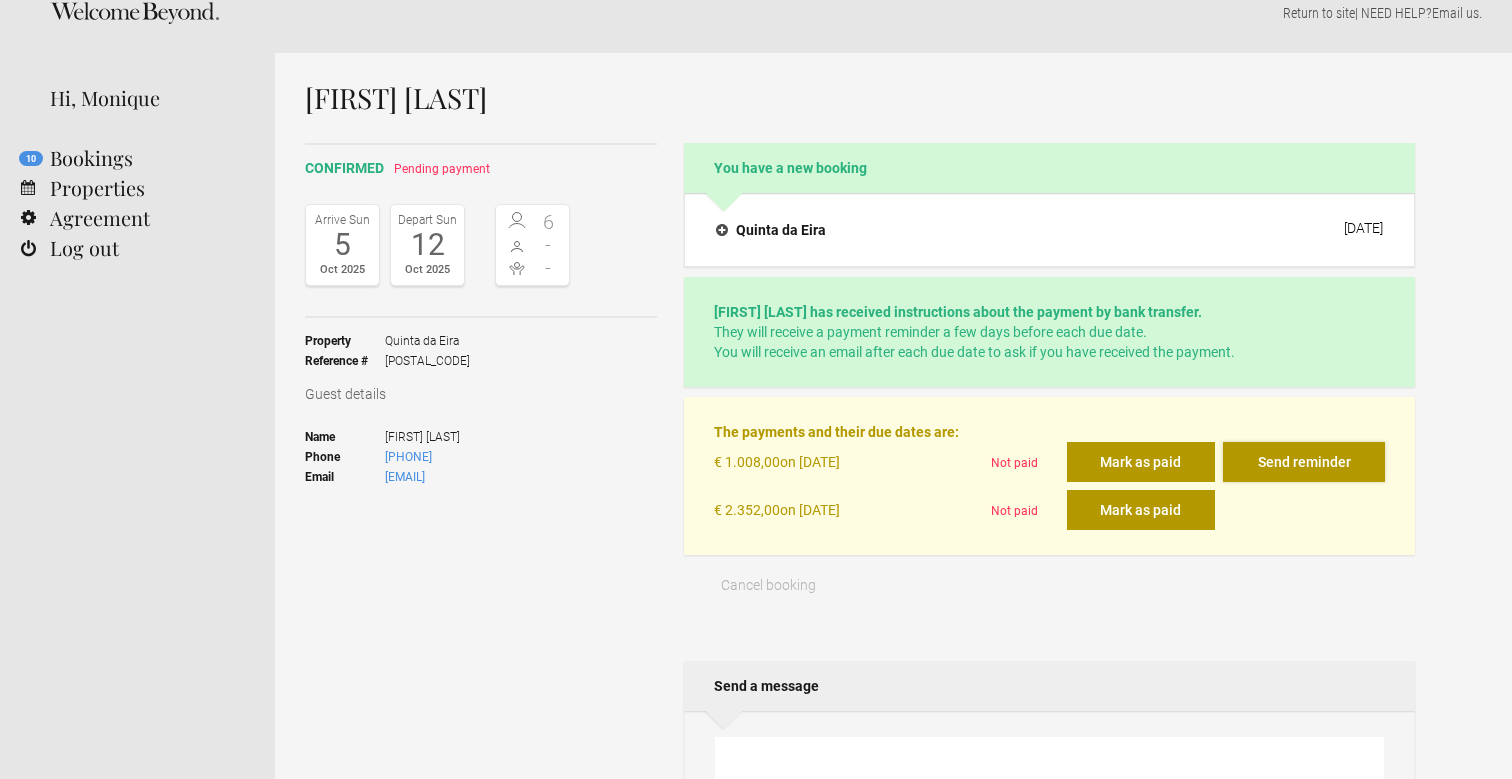 scroll, scrollTop: 21, scrollLeft: 0, axis: vertical 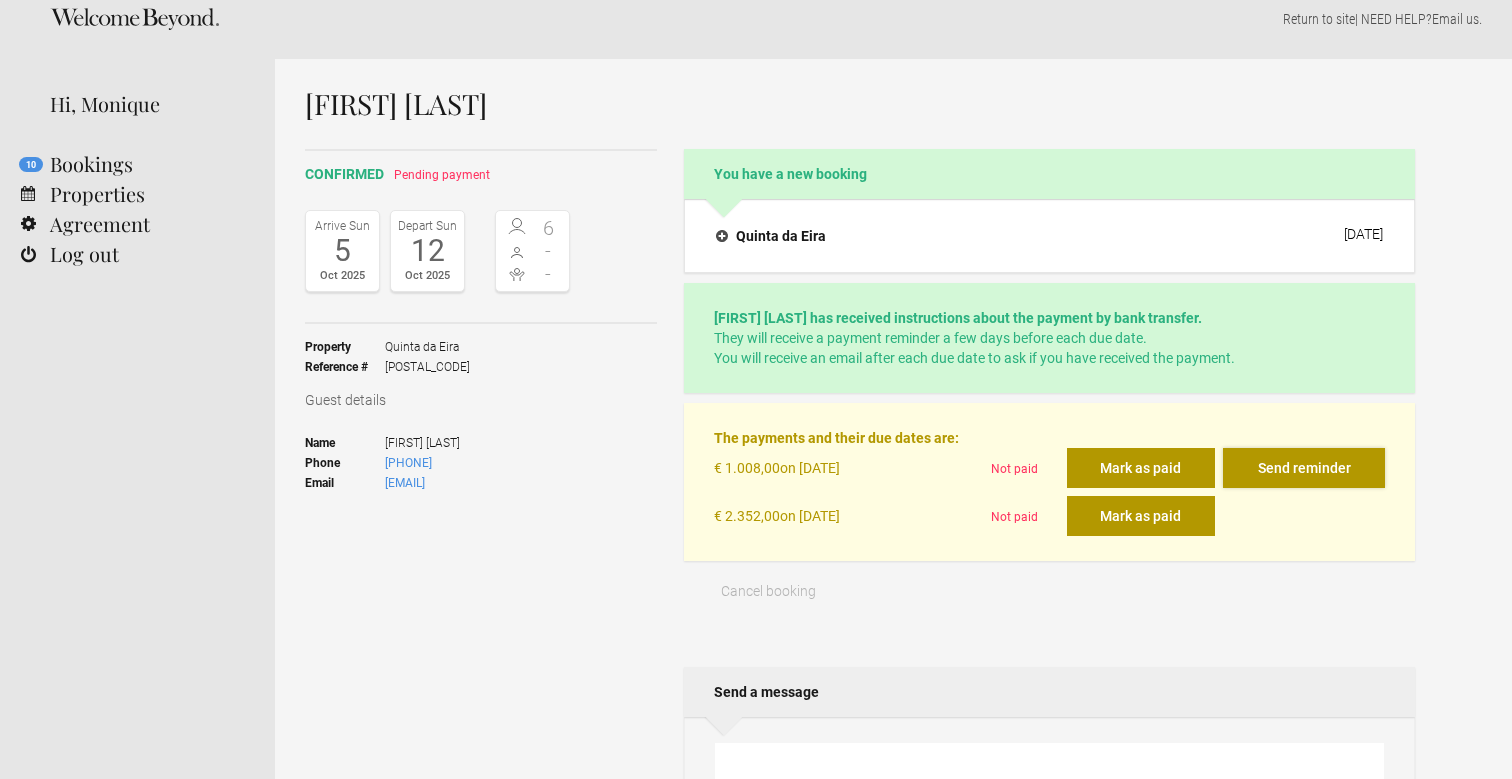 click on "Send reminder" at bounding box center [1304, 468] 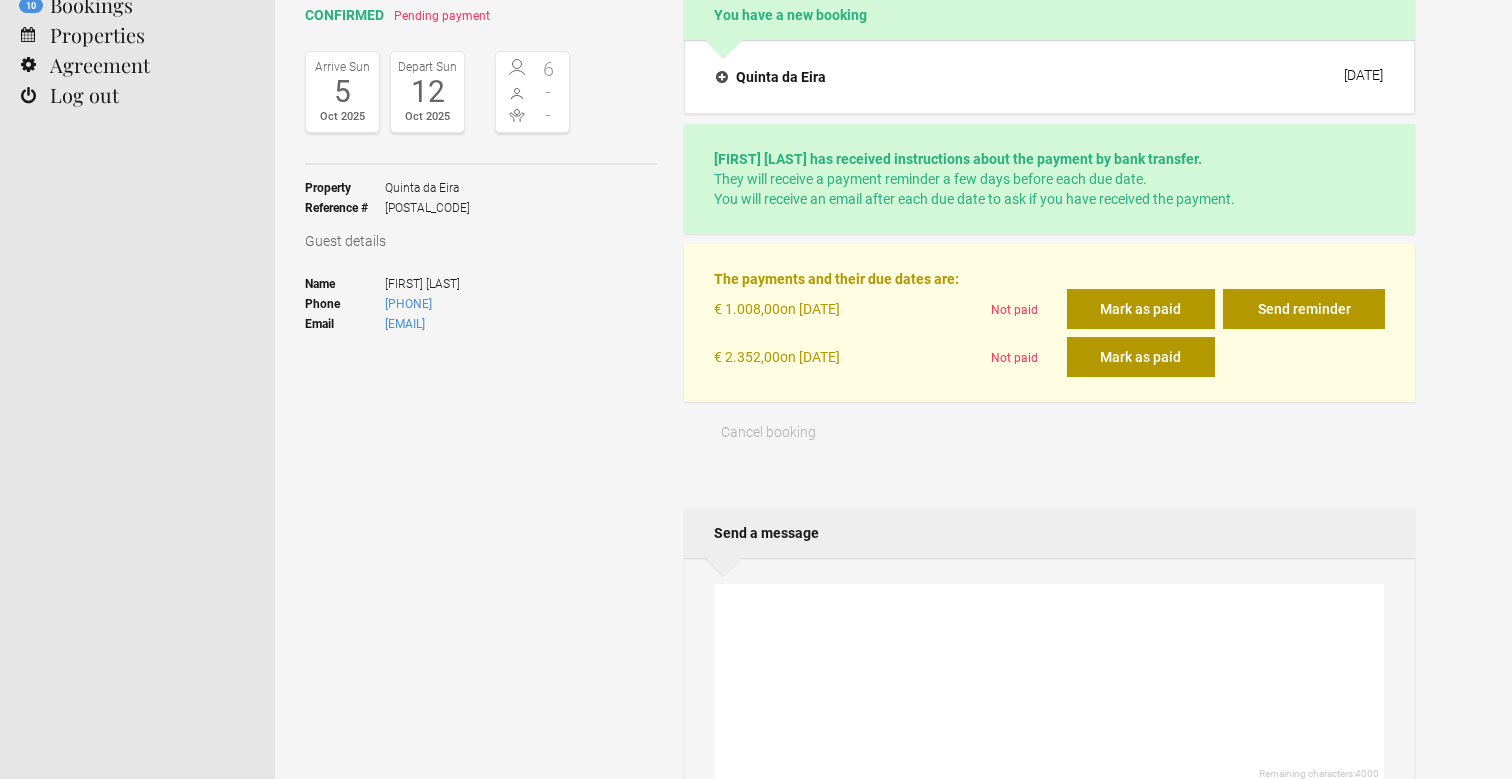 scroll, scrollTop: 181, scrollLeft: 0, axis: vertical 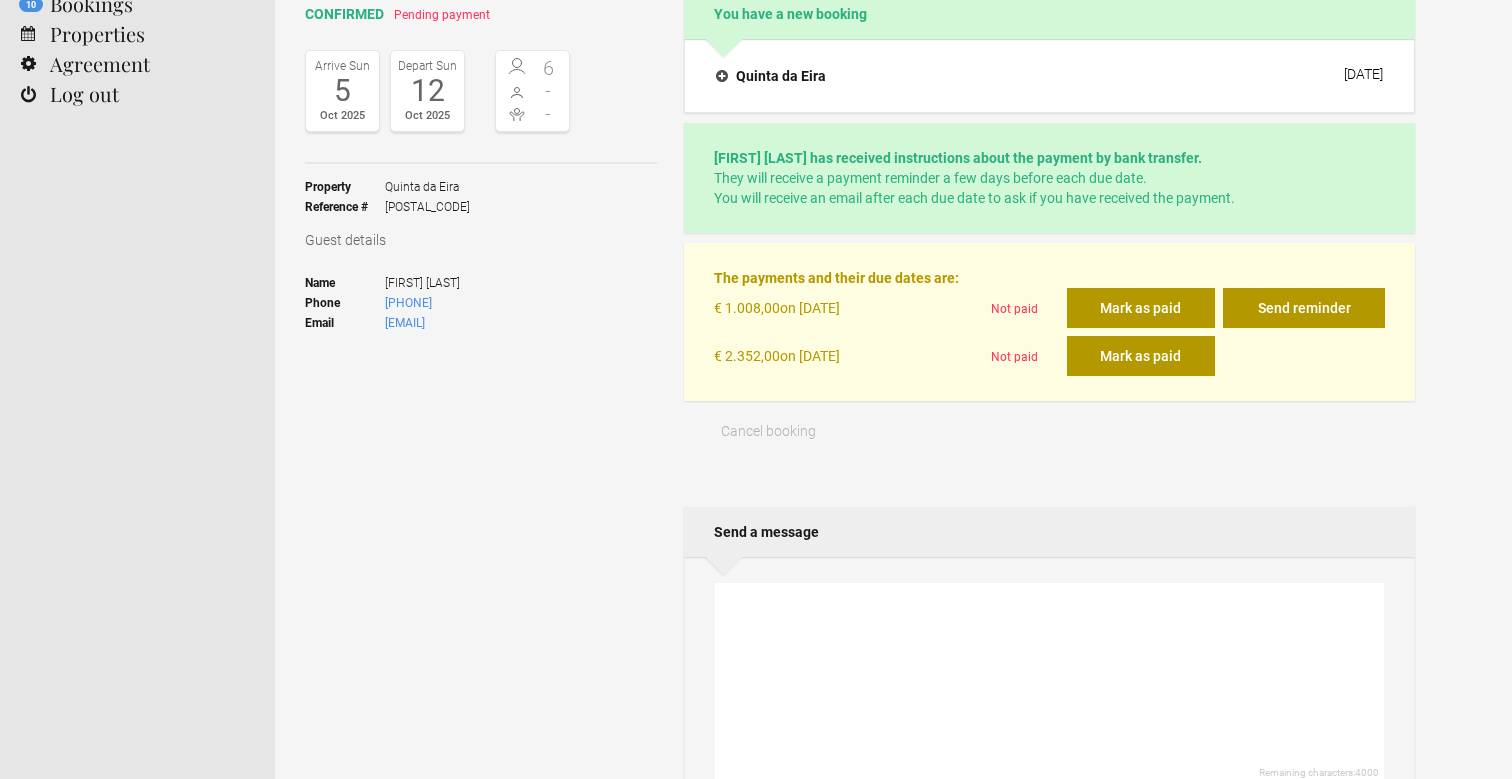 click at bounding box center (1049, 683) 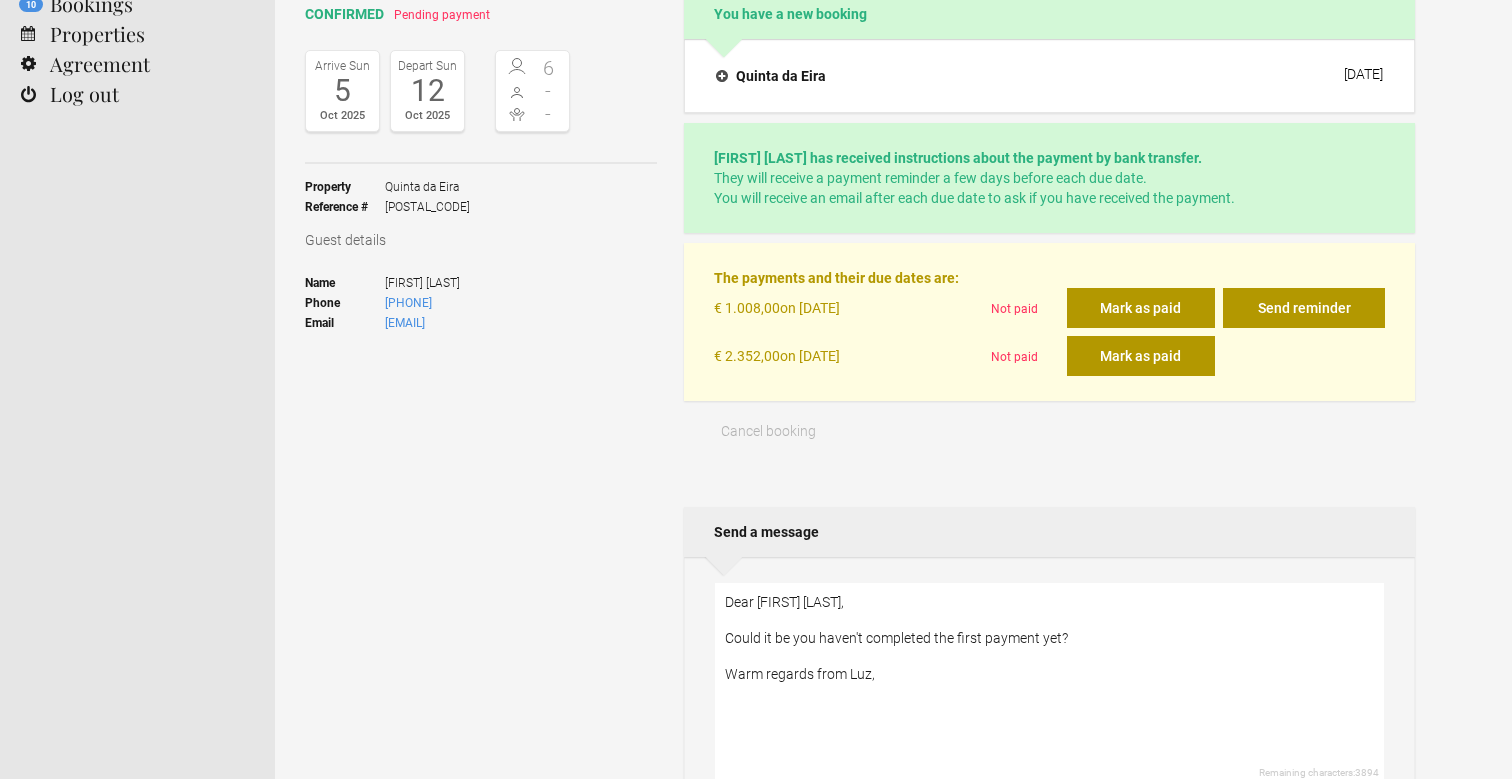 drag, startPoint x: 1101, startPoint y: 629, endPoint x: 717, endPoint y: 629, distance: 384 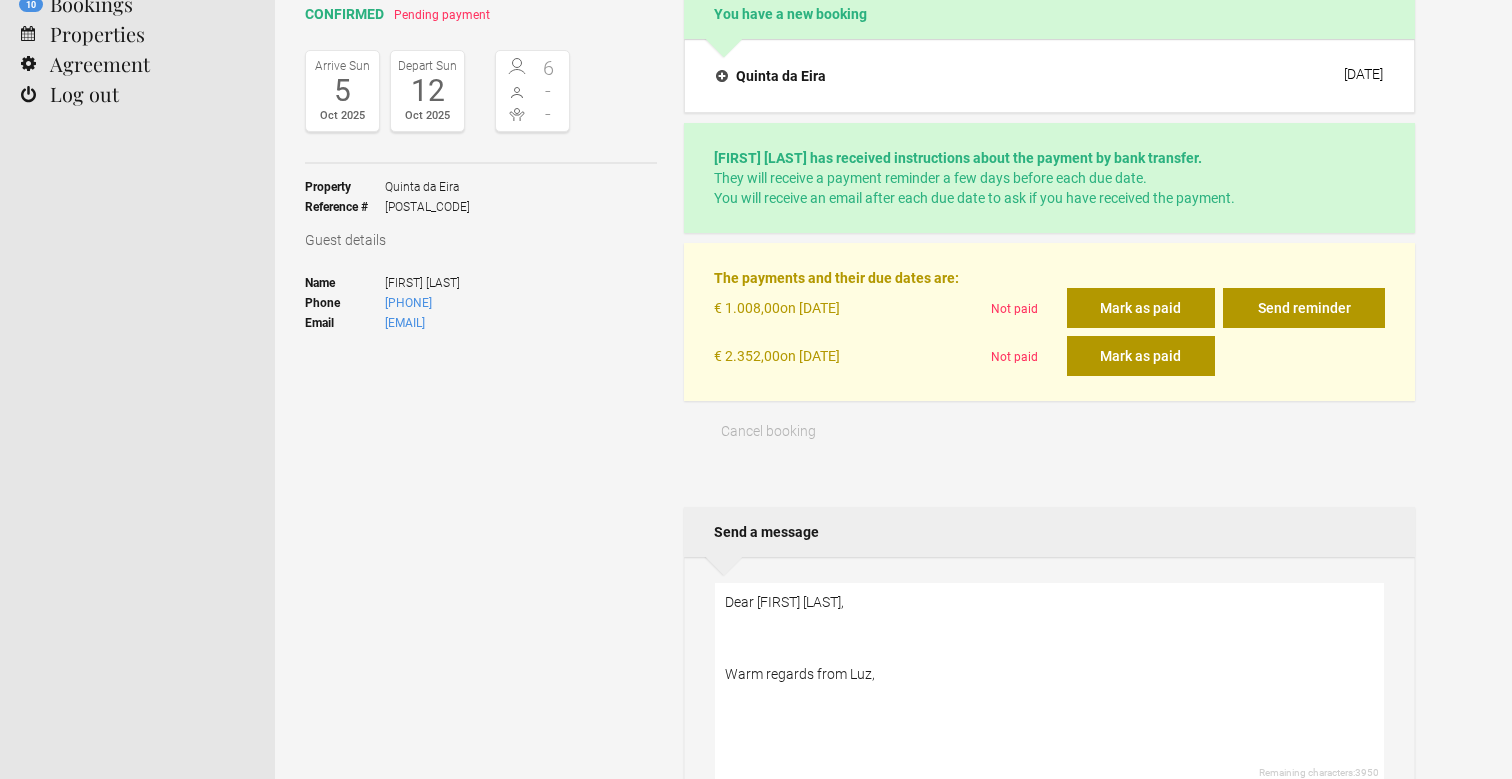 paste on "Have you perhaps not completed the first payment yet?" 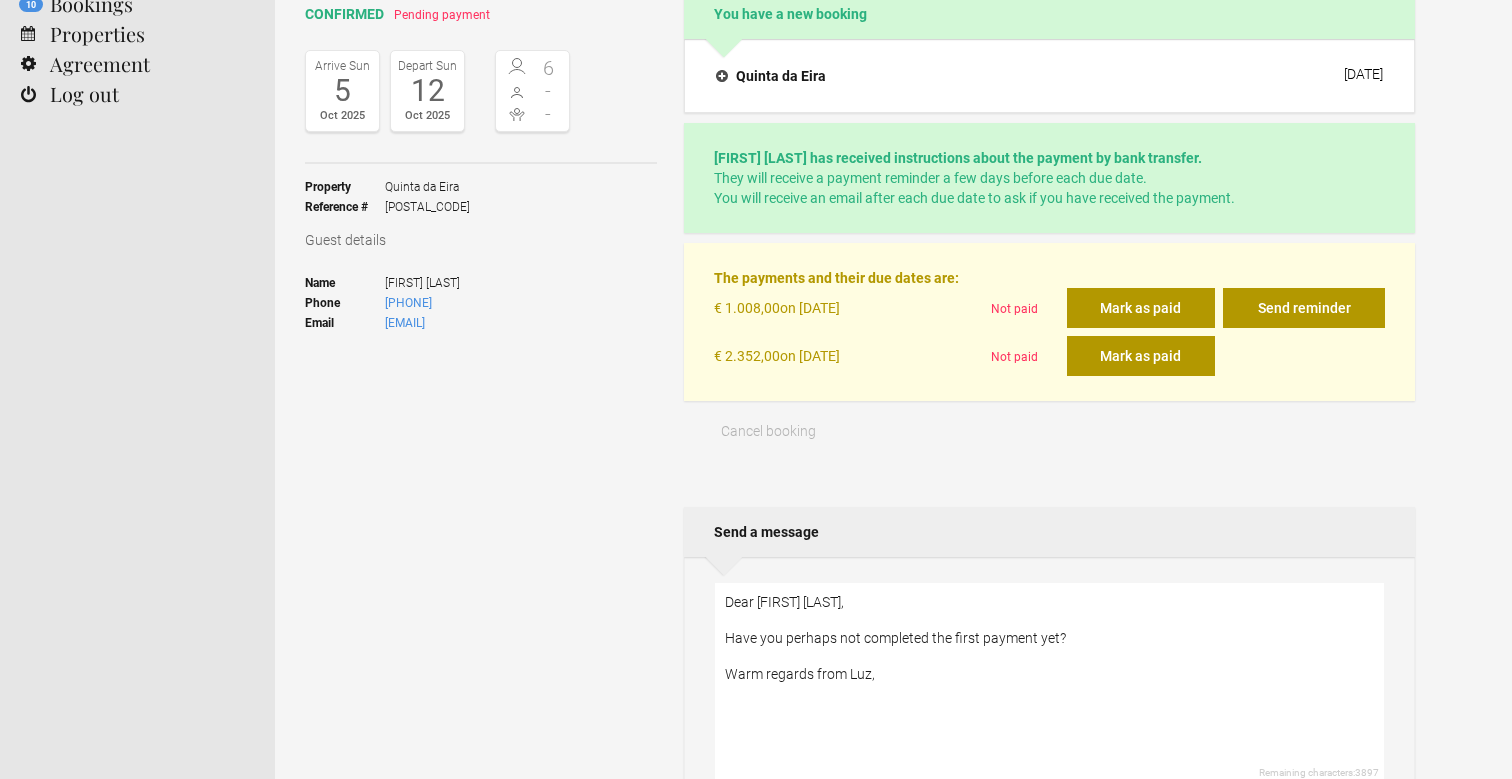 click on "Dear Mary Carol Harris,
Have you perhaps not completed the first payment yet?
Warm regards from Luz," at bounding box center (1049, 683) 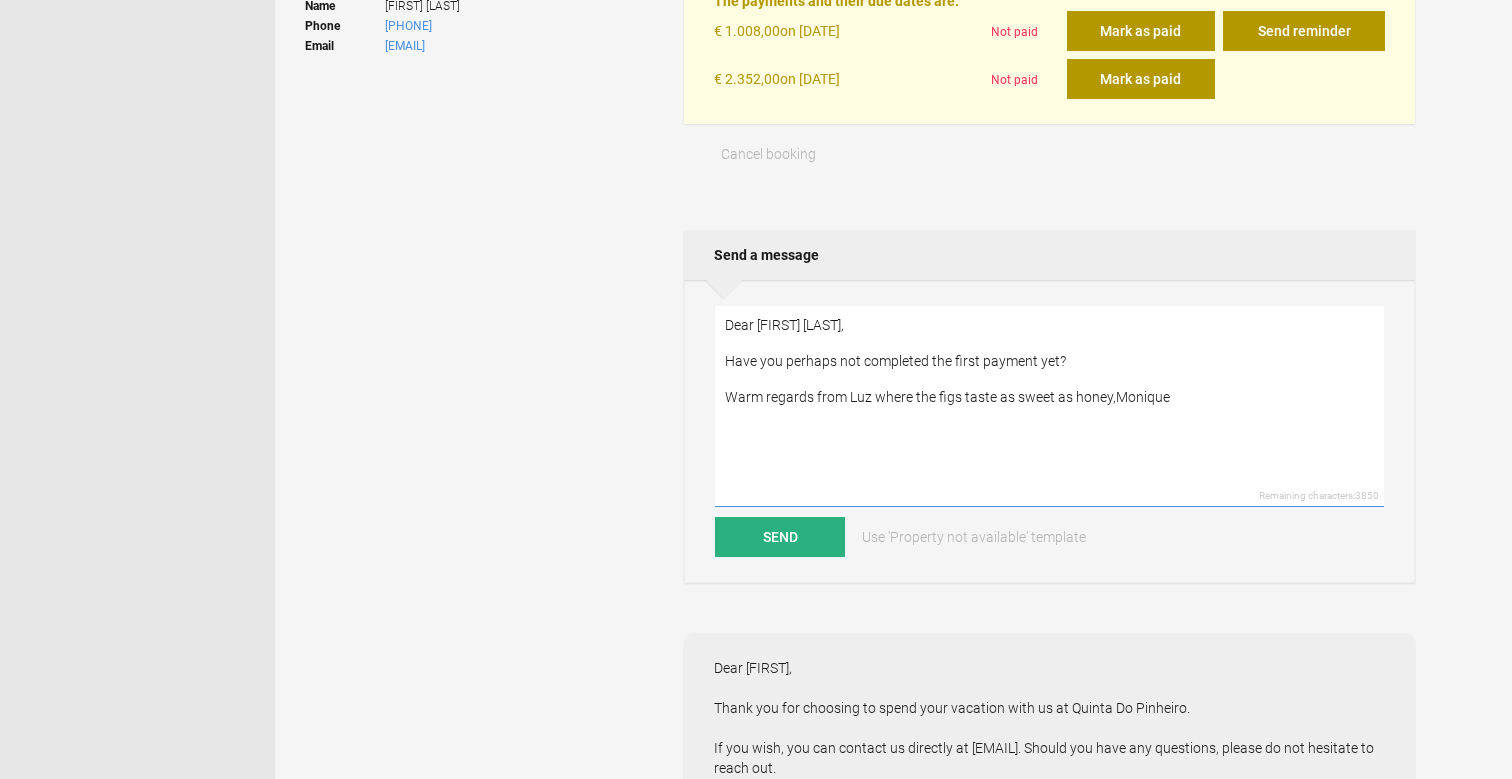 scroll, scrollTop: 478, scrollLeft: 0, axis: vertical 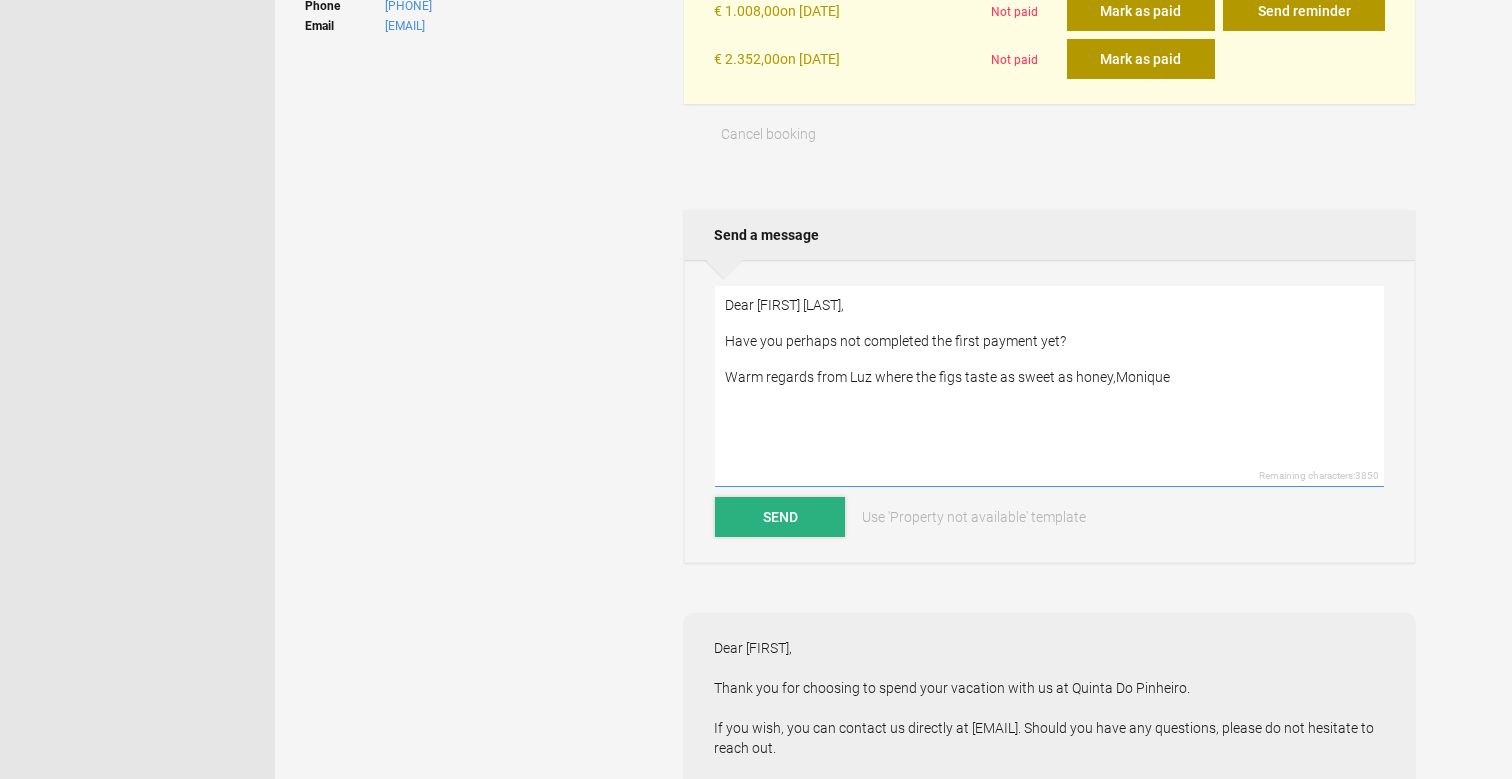 type on "Dear Mary Carol Harris,
Have you perhaps not completed the first payment yet?
Warm regards from Luz where the figs taste as sweet as honey,
Monique" 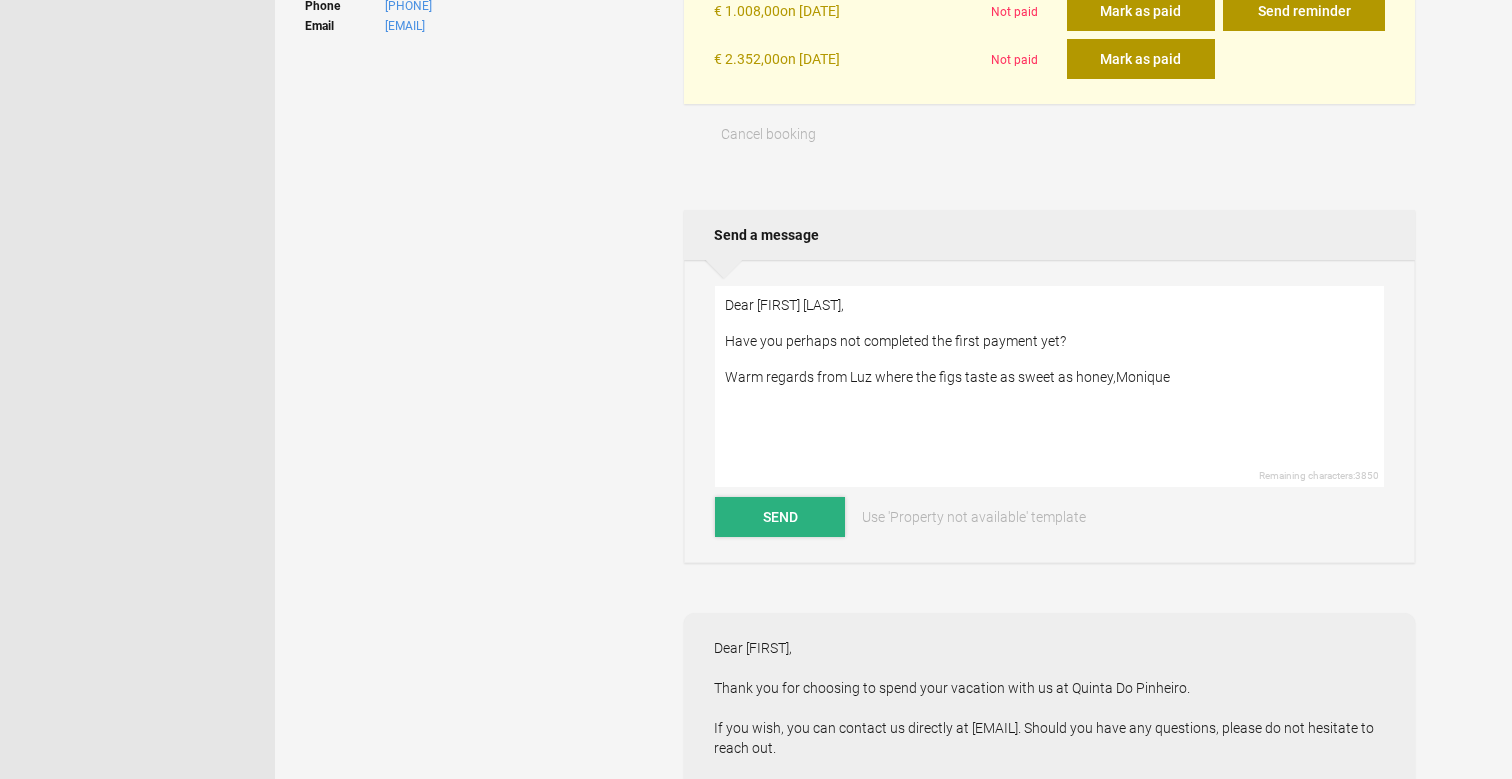 click on "Send" at bounding box center [780, 517] 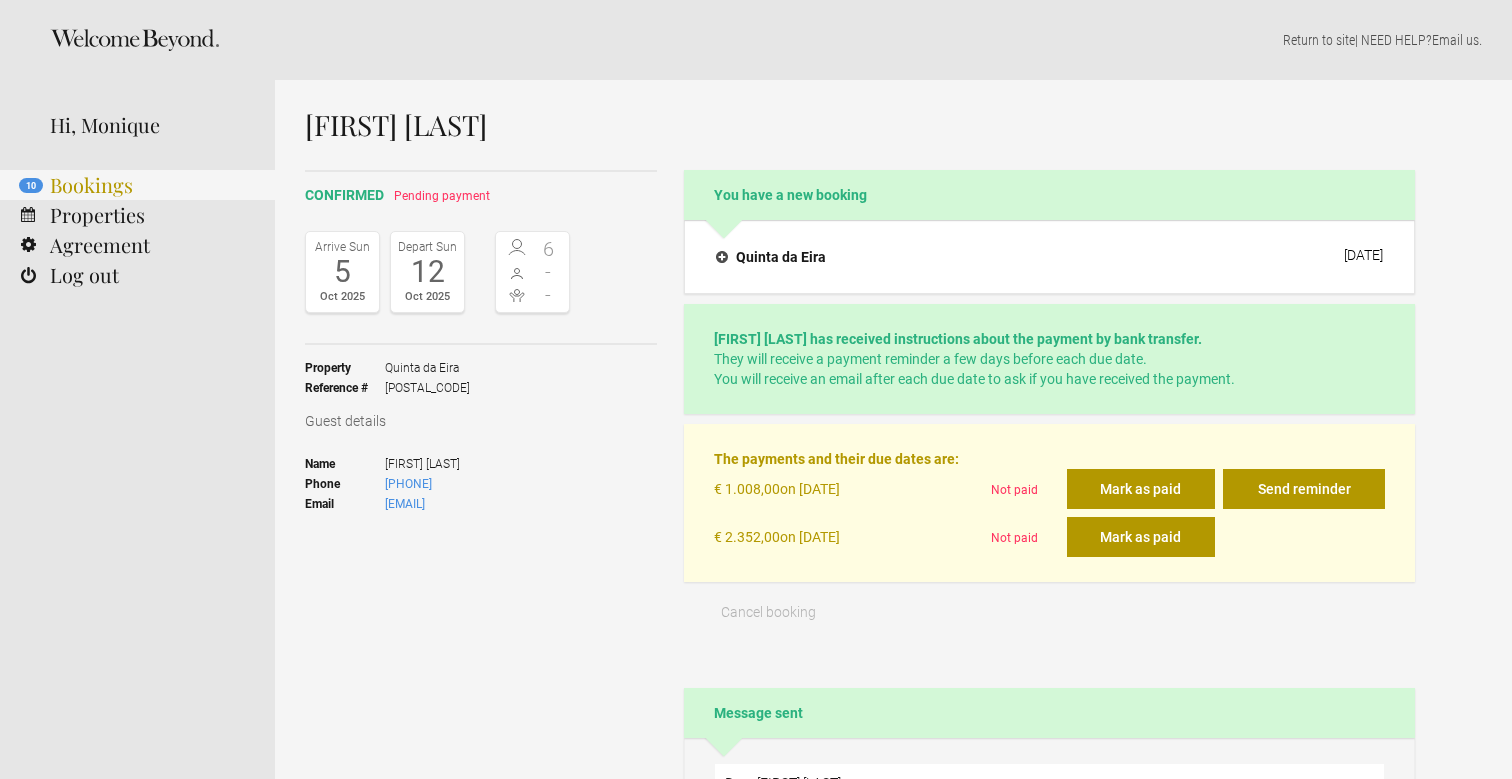 scroll, scrollTop: 0, scrollLeft: 0, axis: both 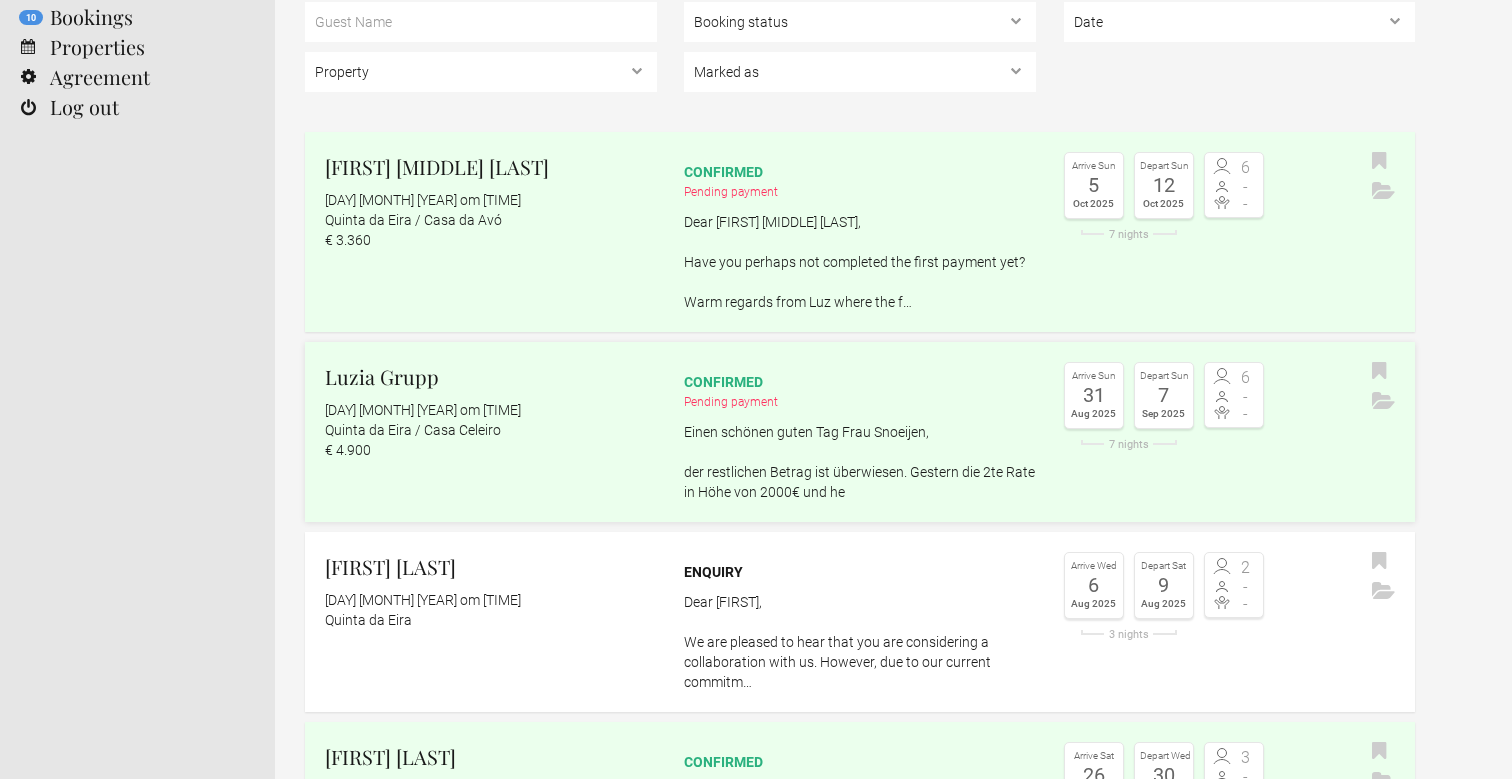 click on "Einen schönen guten Tag Frau Snoeijen,
der restlichen Betrag ist überwiesen. Gestern die 2te Rate in Höhe von 2000€ und he" at bounding box center [860, 462] 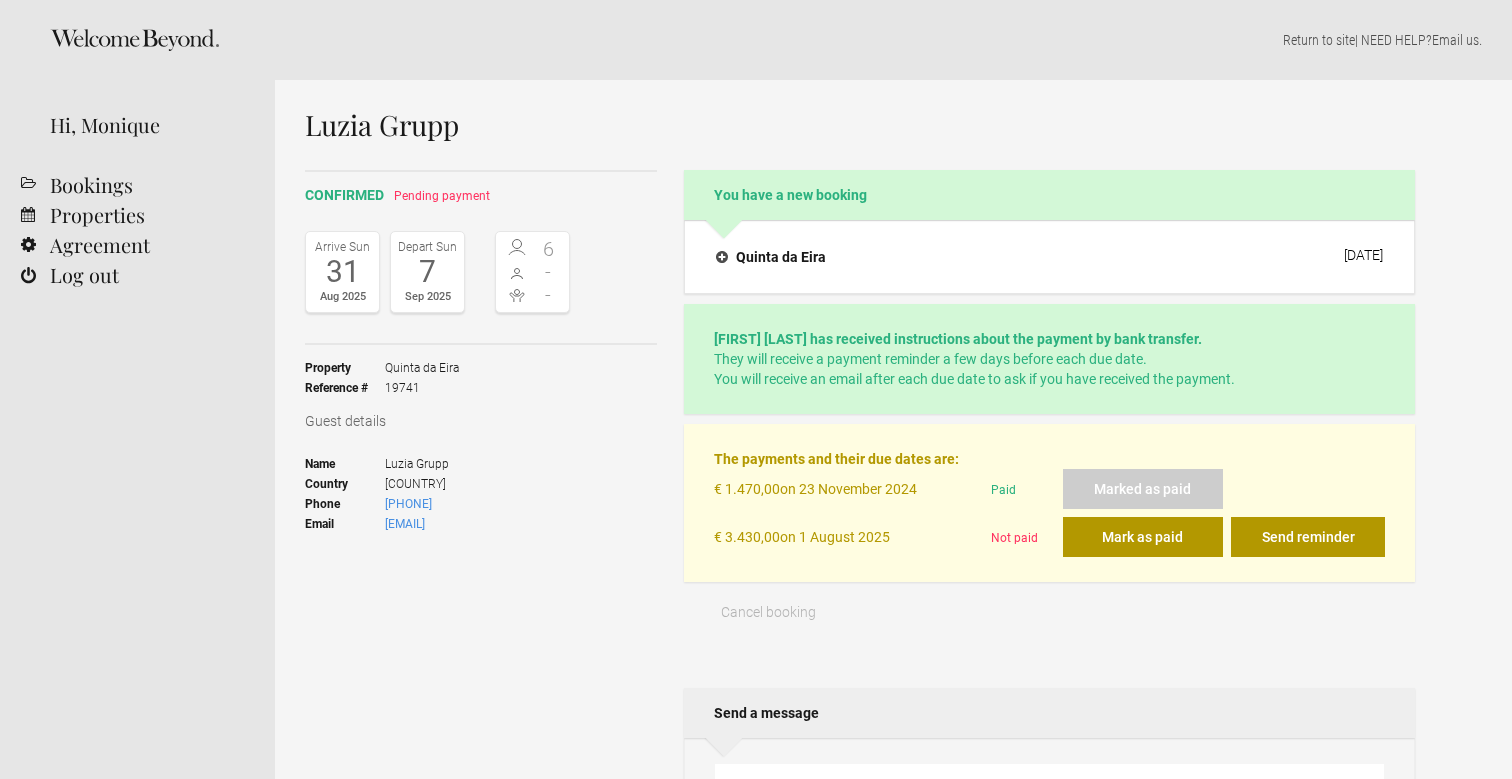 scroll, scrollTop: 0, scrollLeft: 0, axis: both 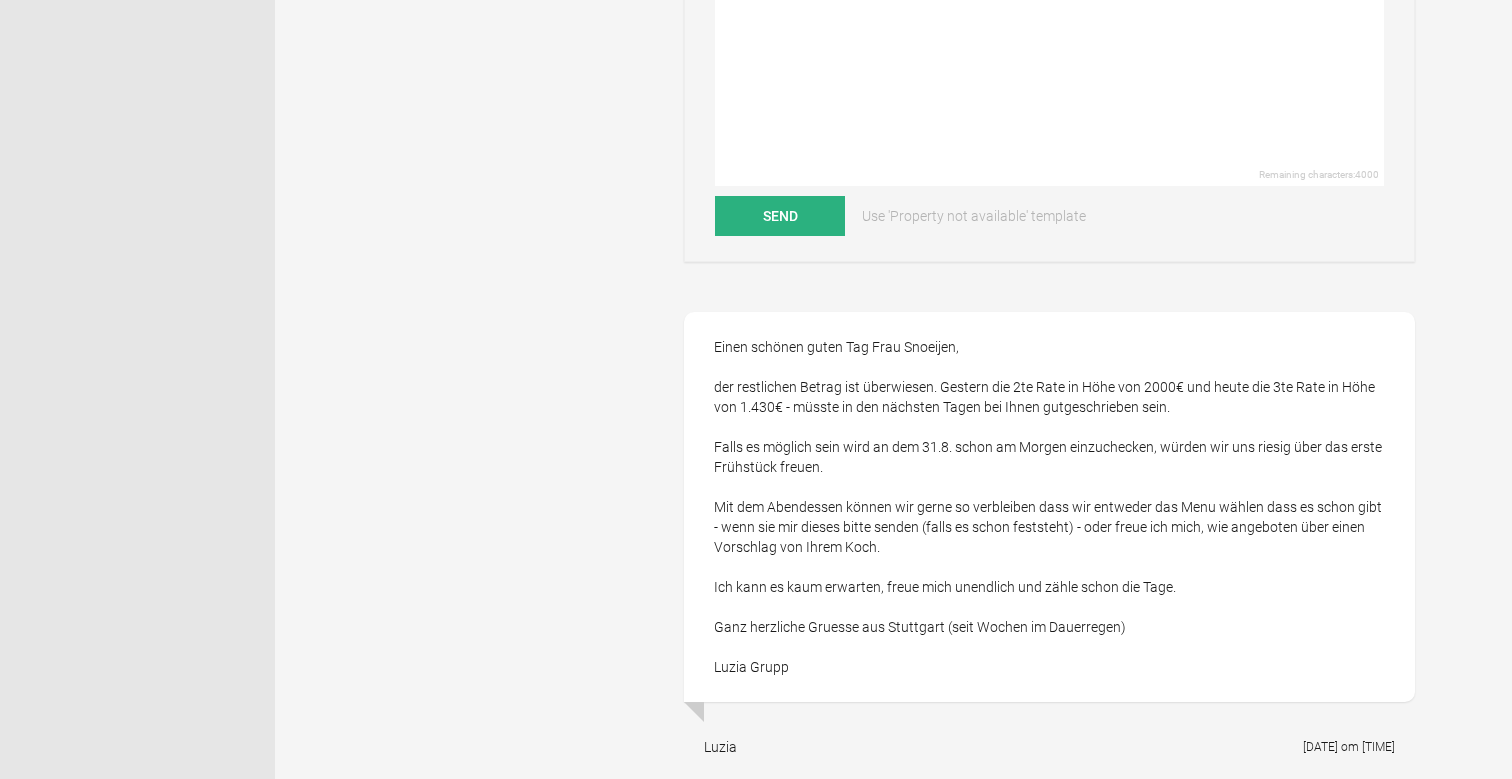 drag, startPoint x: 887, startPoint y: 671, endPoint x: 695, endPoint y: 323, distance: 397.45187 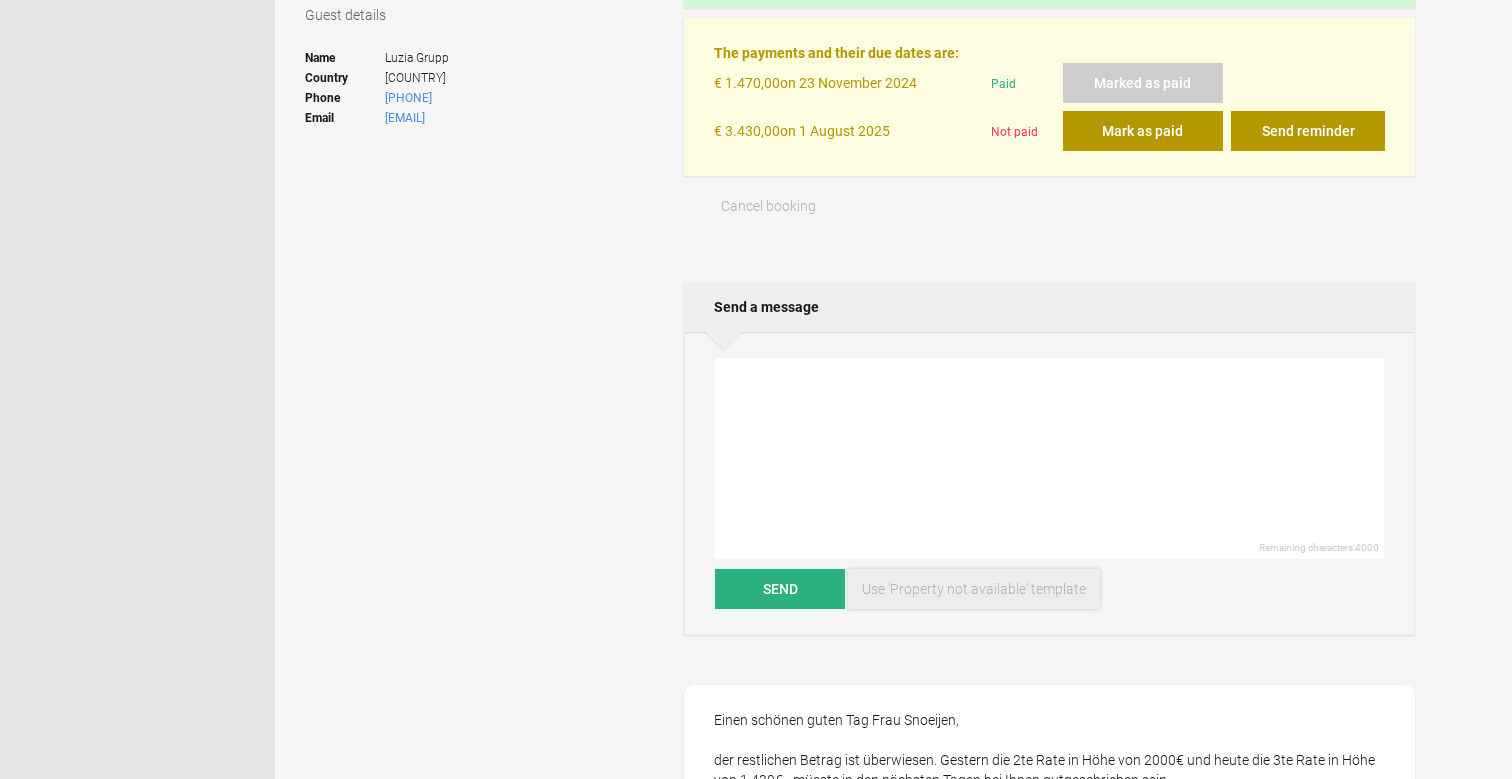 scroll, scrollTop: 406, scrollLeft: 0, axis: vertical 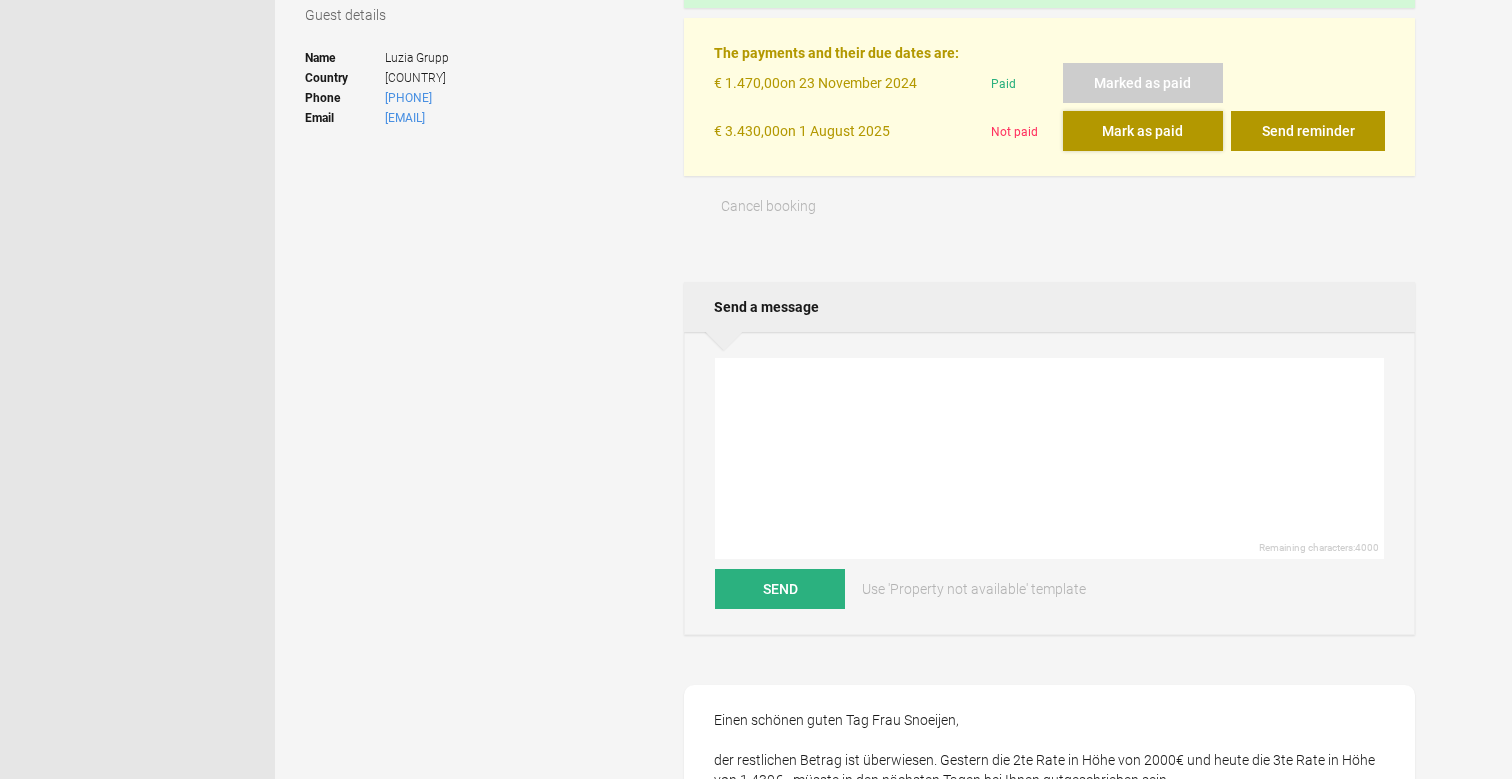click on "Mark as paid" at bounding box center (1143, 131) 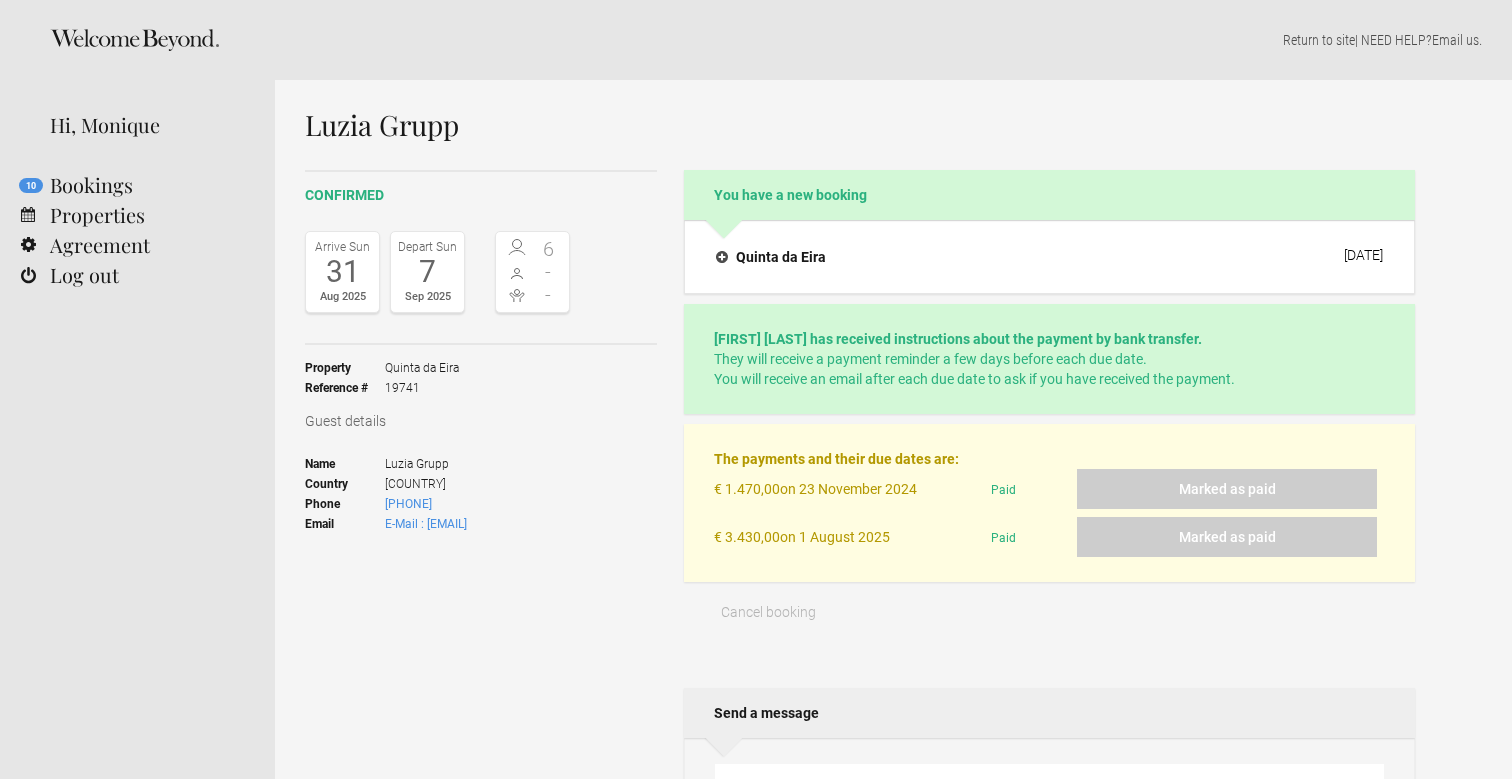 scroll, scrollTop: 0, scrollLeft: 0, axis: both 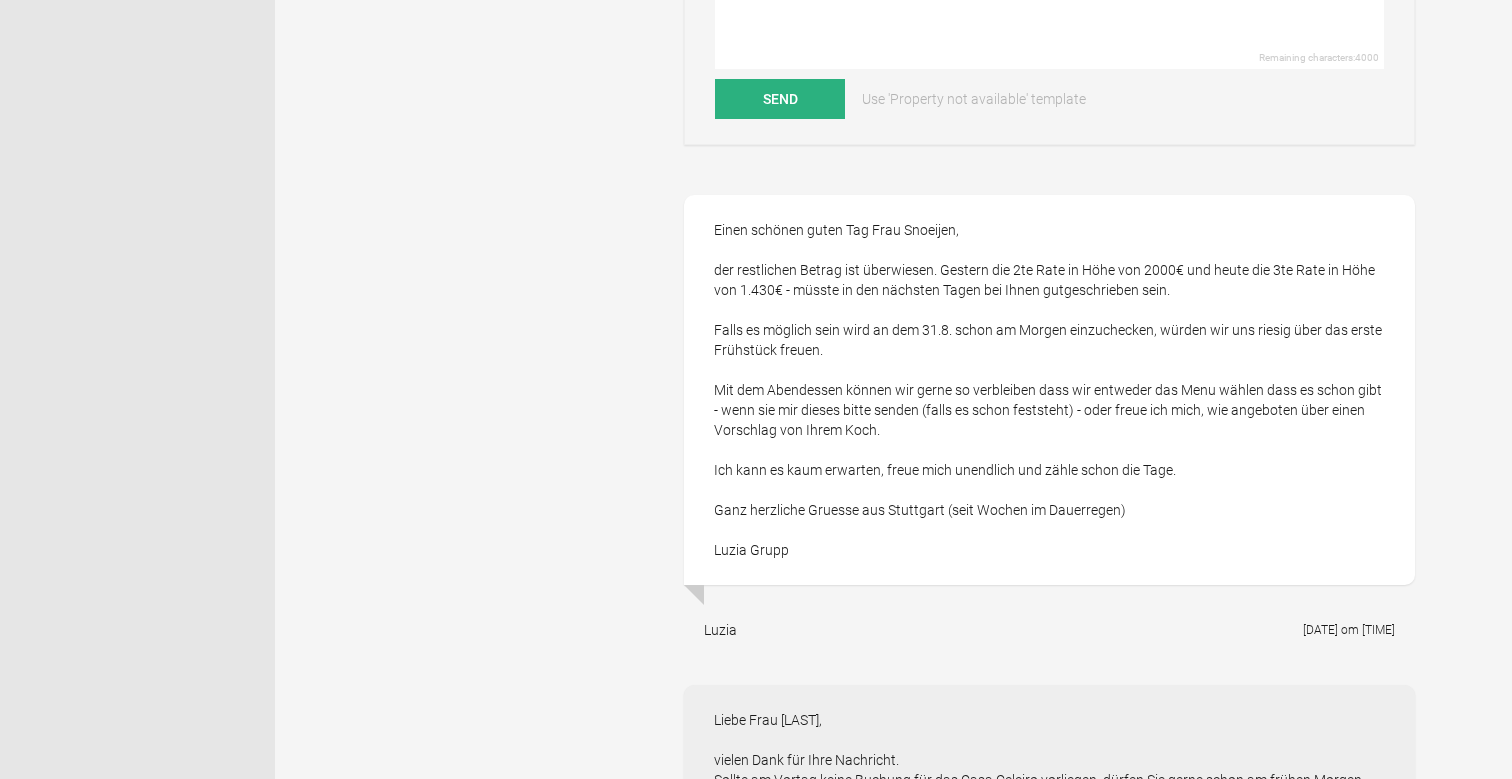 drag, startPoint x: 1135, startPoint y: 506, endPoint x: 698, endPoint y: 235, distance: 514.2081 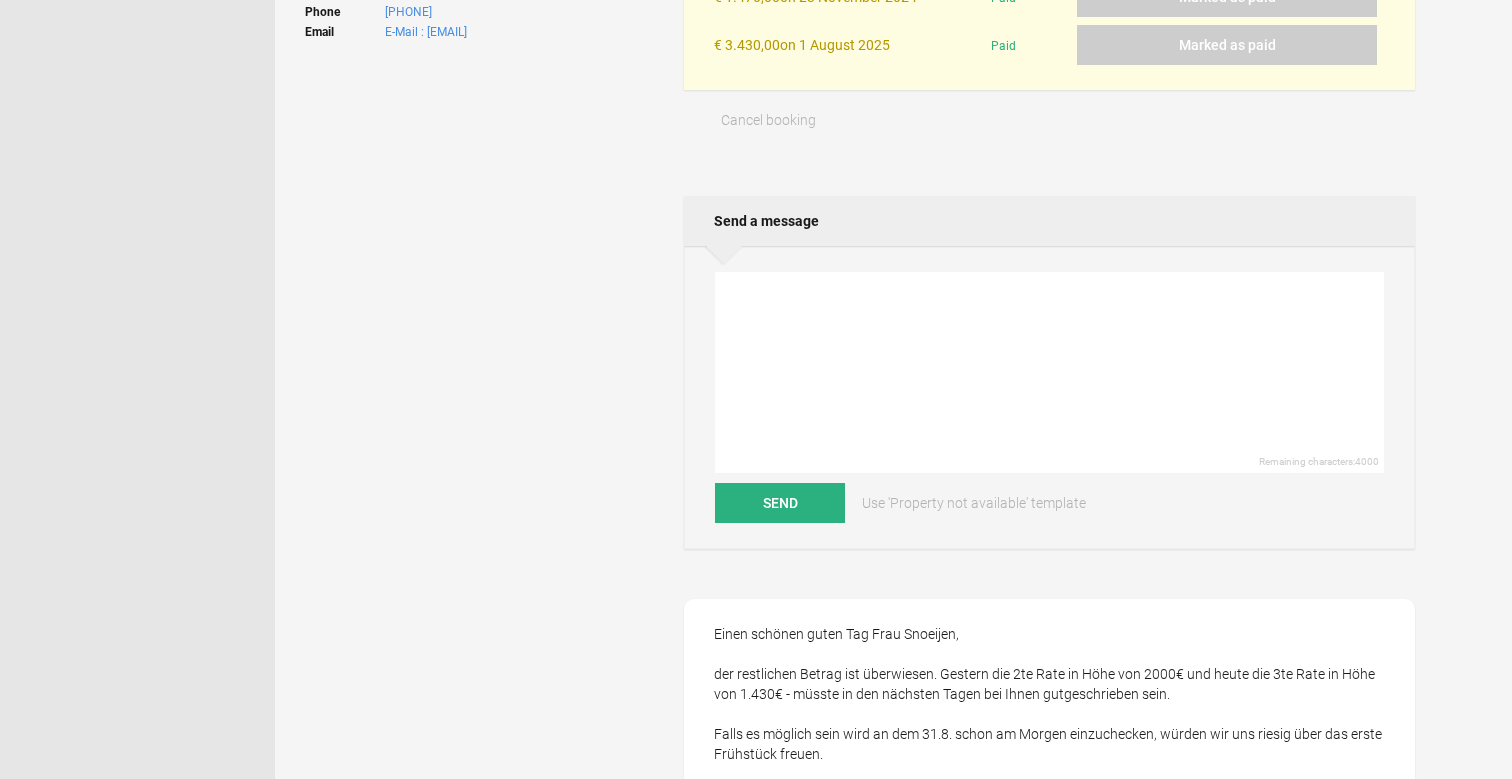scroll, scrollTop: 457, scrollLeft: 0, axis: vertical 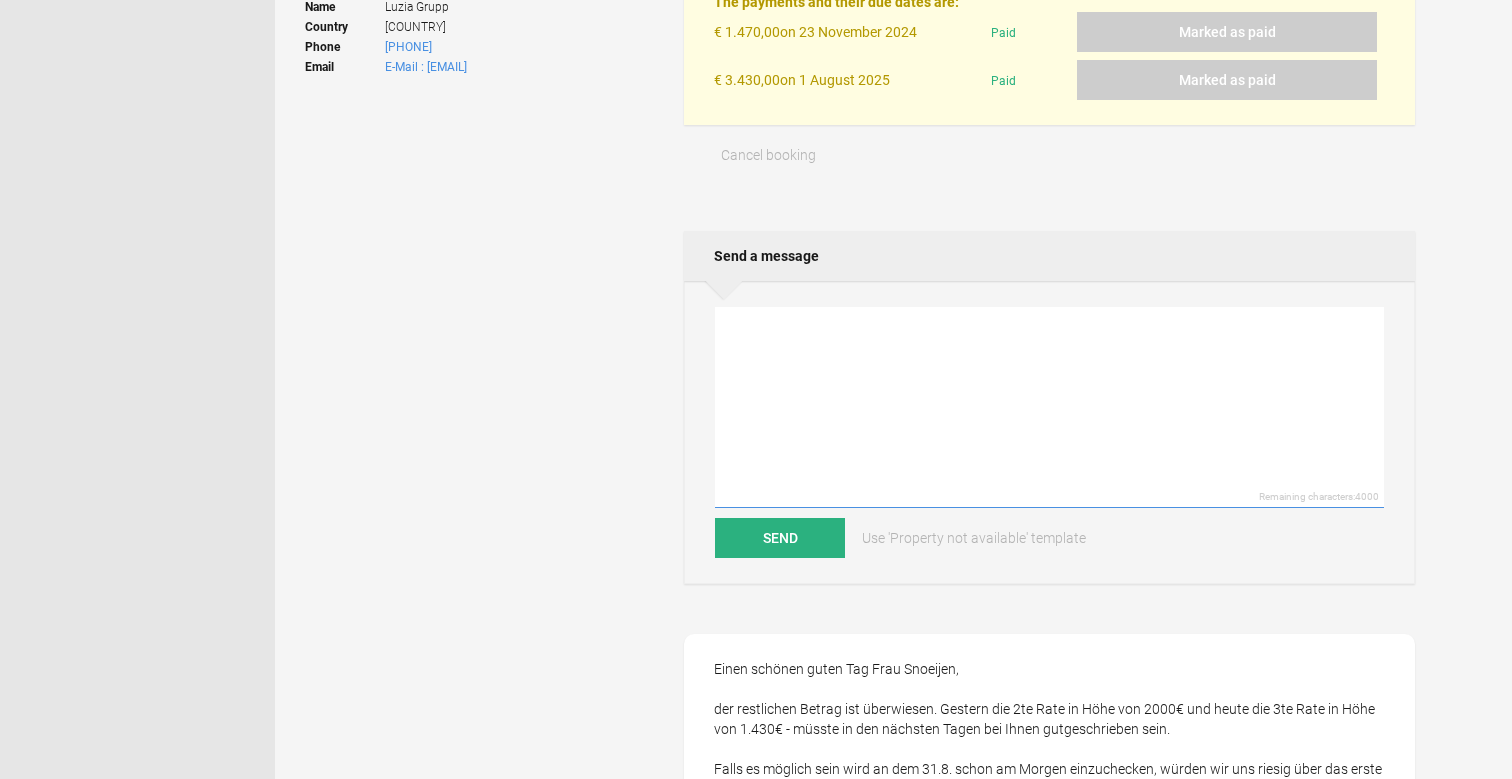 click at bounding box center (1049, 407) 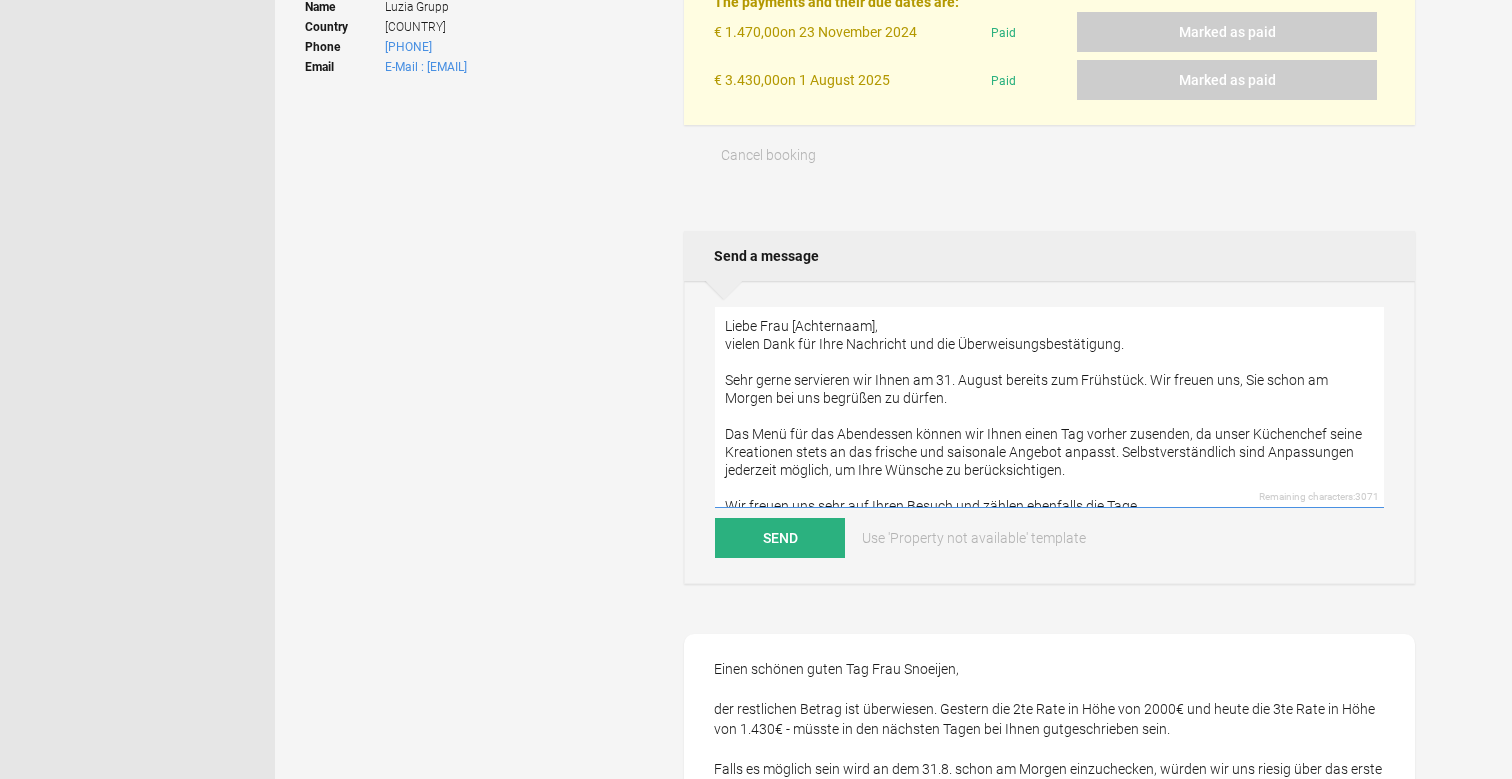scroll, scrollTop: 0, scrollLeft: 0, axis: both 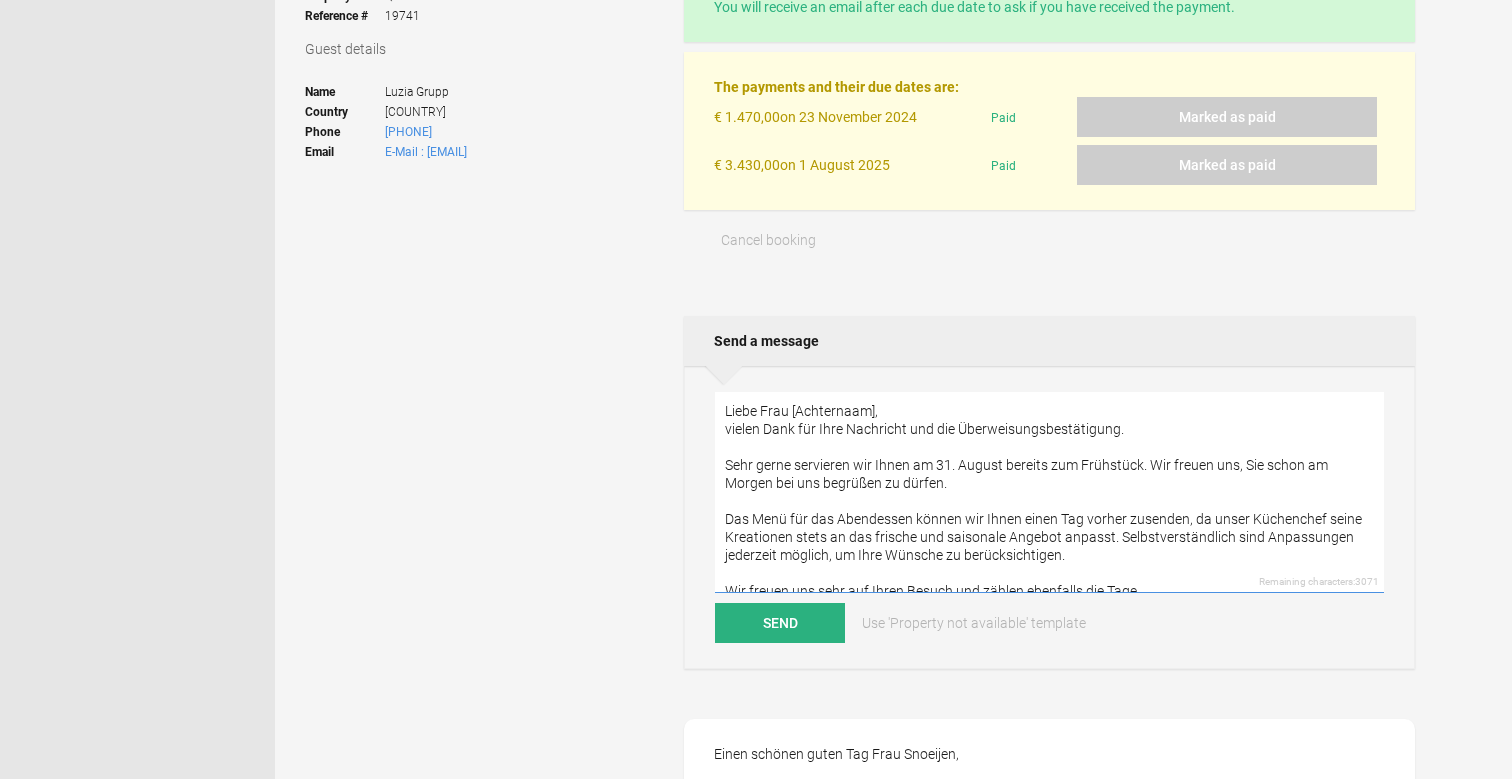 click on "Liebe Frau [Achternaam],
vielen Dank für Ihre Nachricht und die Überweisungsbestätigung.
Sehr gerne servieren wir Ihnen am 31. August bereits zum Frühstück. Wir freuen uns, Sie schon am Morgen bei uns begrüßen zu dürfen.
Das Menü für das Abendessen können wir Ihnen einen Tag vorher zusenden, da unser Küchenchef seine Kreationen stets an das frische und saisonale Angebot anpasst. Selbstverständlich sind Anpassungen jederzeit möglich, um Ihre Wünsche zu berücksichtigen.
Wir freuen uns sehr auf Ihren Besuch und zählen ebenfalls die Tage.
Herzliche Grüße
[Uw naam]
Quinta do Pinheiro
Wil je dat ik ook een iets lossere en nog persoonlijkere variant maak die qua toon perfect past bij bruiloftsgasten? Dat zou de voorpret bij hen nog meer vergroten.
Je zei:
groet uit Luz waar de vijgen honingzoet zijn
ChatGPT zei:
Dan kan de afsluiting zo:
Herzliche Grüße aus Luz,
wo die Feigen honigsüß sind
[Uw naam]
Quinta do Pinheiro" at bounding box center (1049, 492) 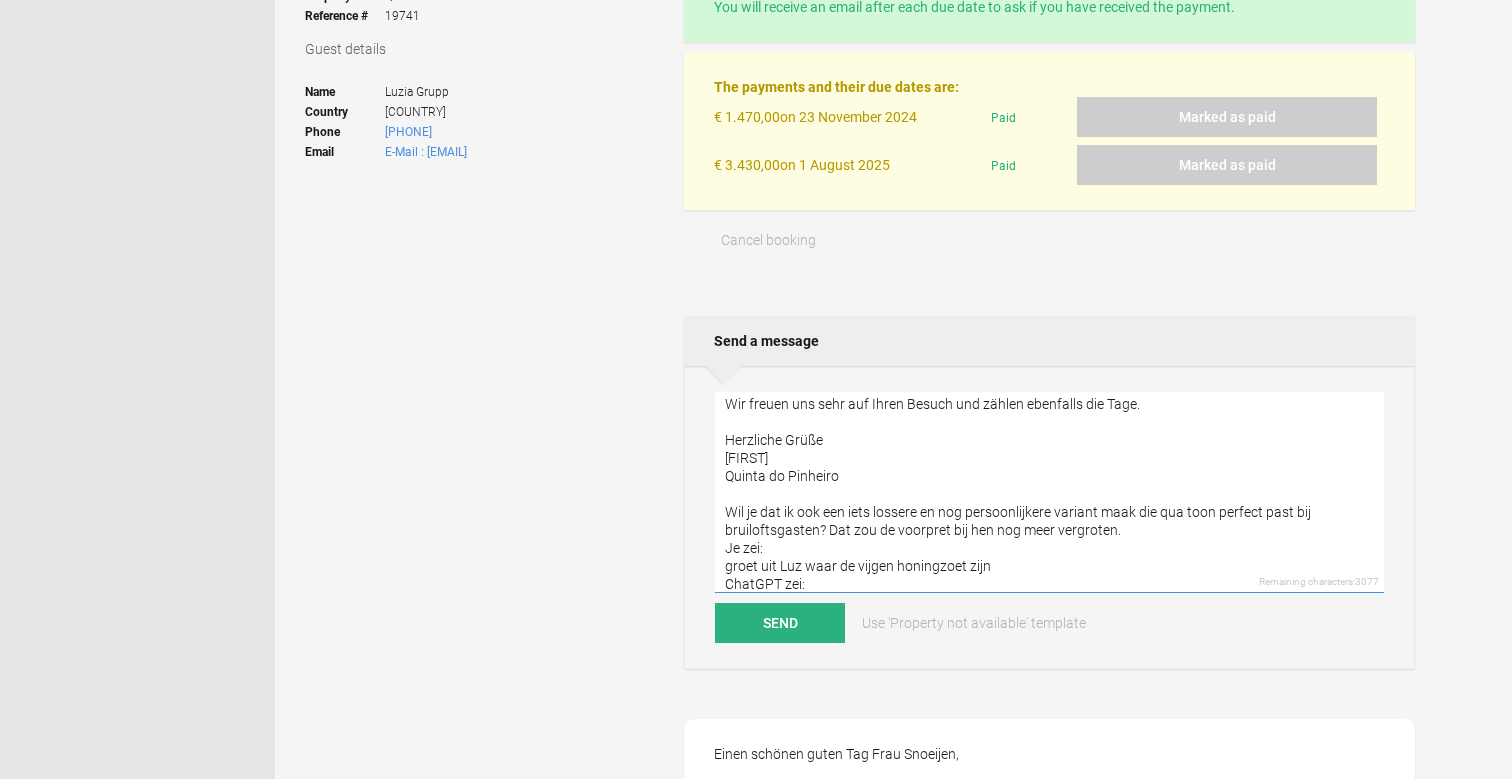 scroll, scrollTop: 144, scrollLeft: 0, axis: vertical 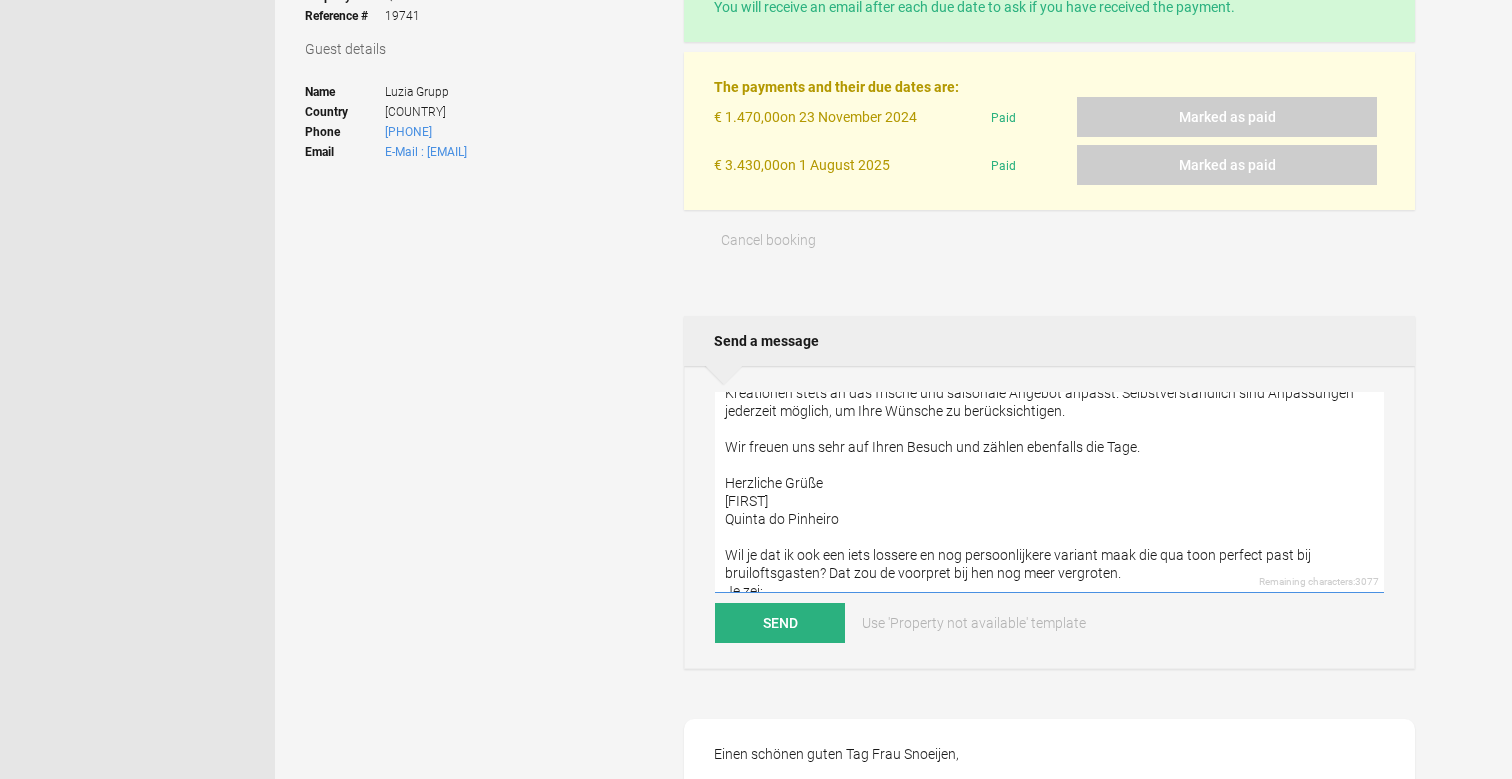click on "Liebe Frau Grupp,,
vielen Dank für Ihre Nachricht und die Überweisungsbestätigung.
Sehr gerne servieren wir Ihnen am 31. August bereits zum Frühstück. Wir freuen uns, Sie schon am Morgen bei uns begrüßen zu dürfen.
Das Menü für das Abendessen können wir Ihnen einen Tag vorher zusenden, da unser Küchenchef seine Kreationen stets an das frische und saisonale Angebot anpasst. Selbstverständlich sind Anpassungen jederzeit möglich, um Ihre Wünsche zu berücksichtigen.
Wir freuen uns sehr auf Ihren Besuch und zählen ebenfalls die Tage.
Herzliche Grüße
[Uw naam]
Quinta do Pinheiro
Wil je dat ik ook een iets lossere en nog persoonlijkere variant maak die qua toon perfect past bij bruiloftsgasten? Dat zou de voorpret bij hen nog meer vergroten.
Je zei:
groet uit Luz waar de vijgen honingzoet zijn
ChatGPT zei:
Dan kan de afsluiting zo:
Herzliche Grüße aus Luz,
wo die Feigen honigsüß sind
[Uw naam]
Quinta do Pinheiro" at bounding box center (1049, 492) 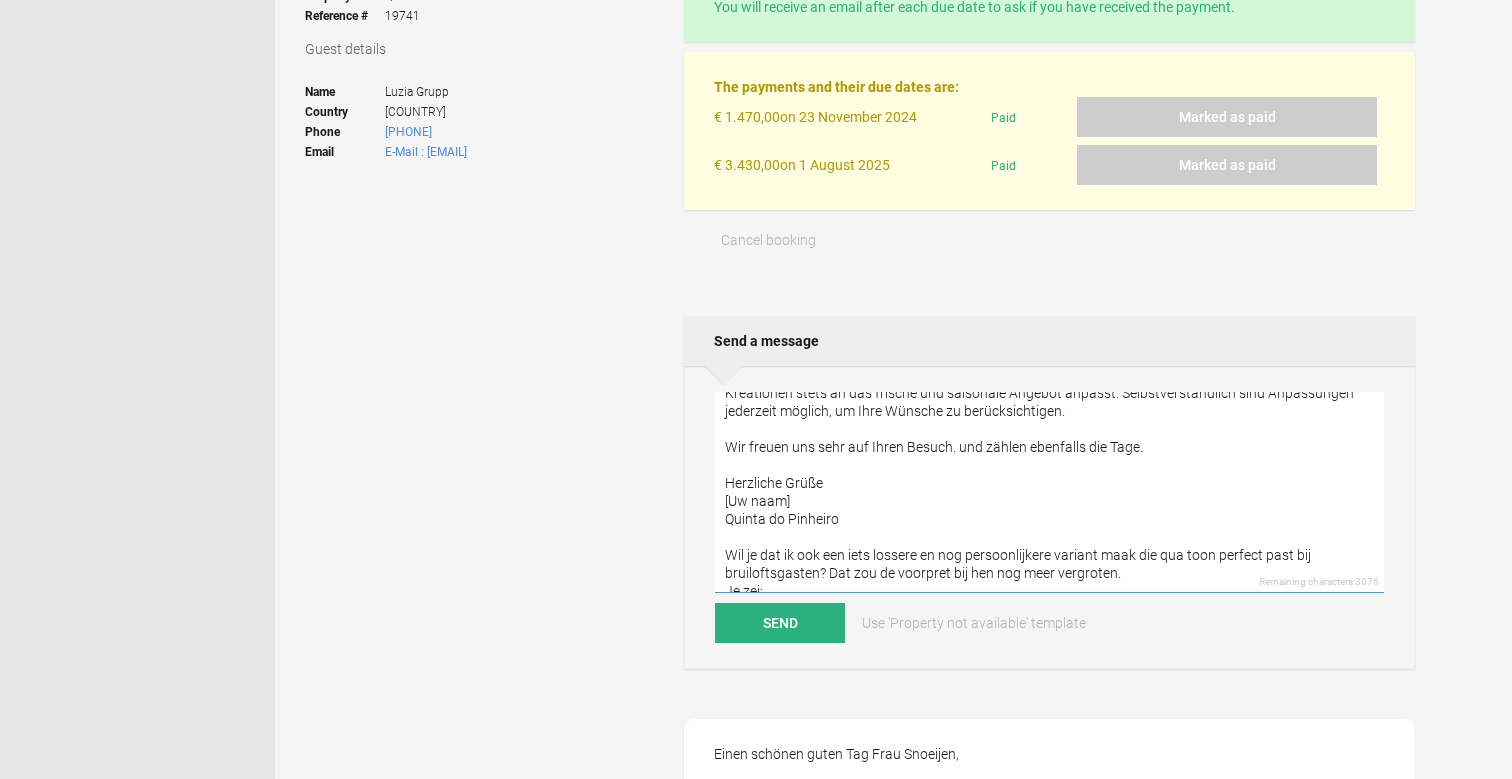 drag, startPoint x: 957, startPoint y: 448, endPoint x: 1172, endPoint y: 447, distance: 215.00232 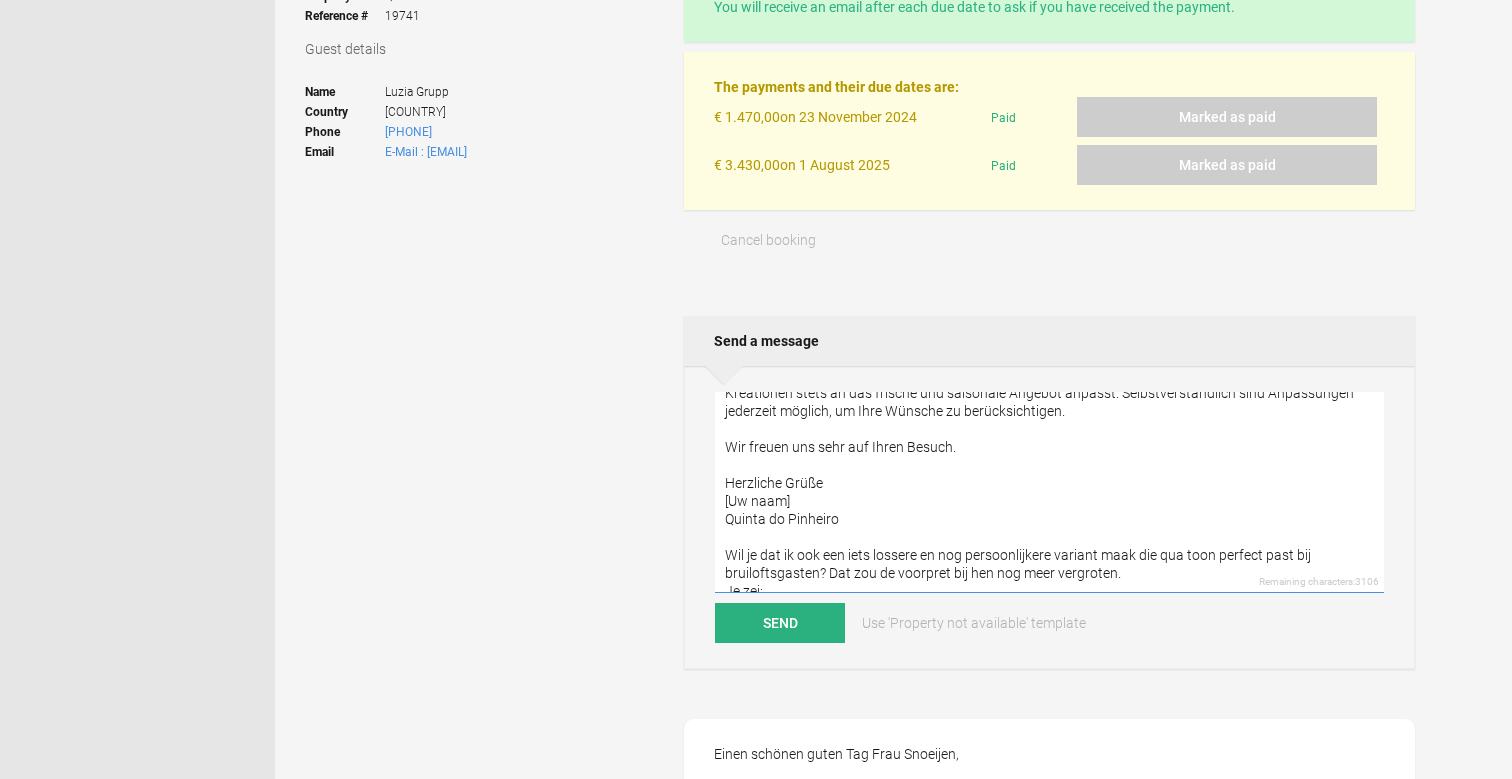 drag, startPoint x: 808, startPoint y: 499, endPoint x: 722, endPoint y: 502, distance: 86.05231 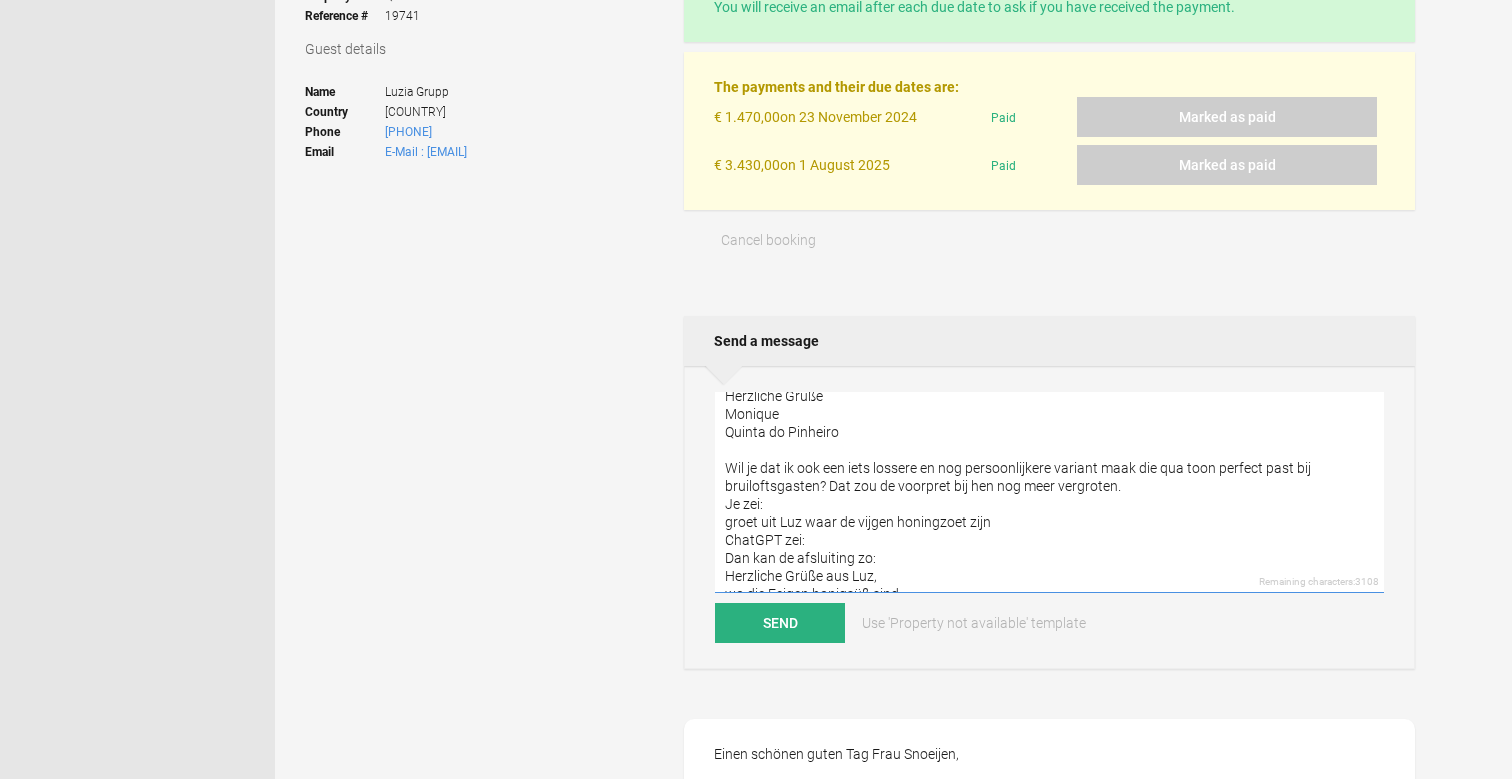 scroll, scrollTop: 243, scrollLeft: 0, axis: vertical 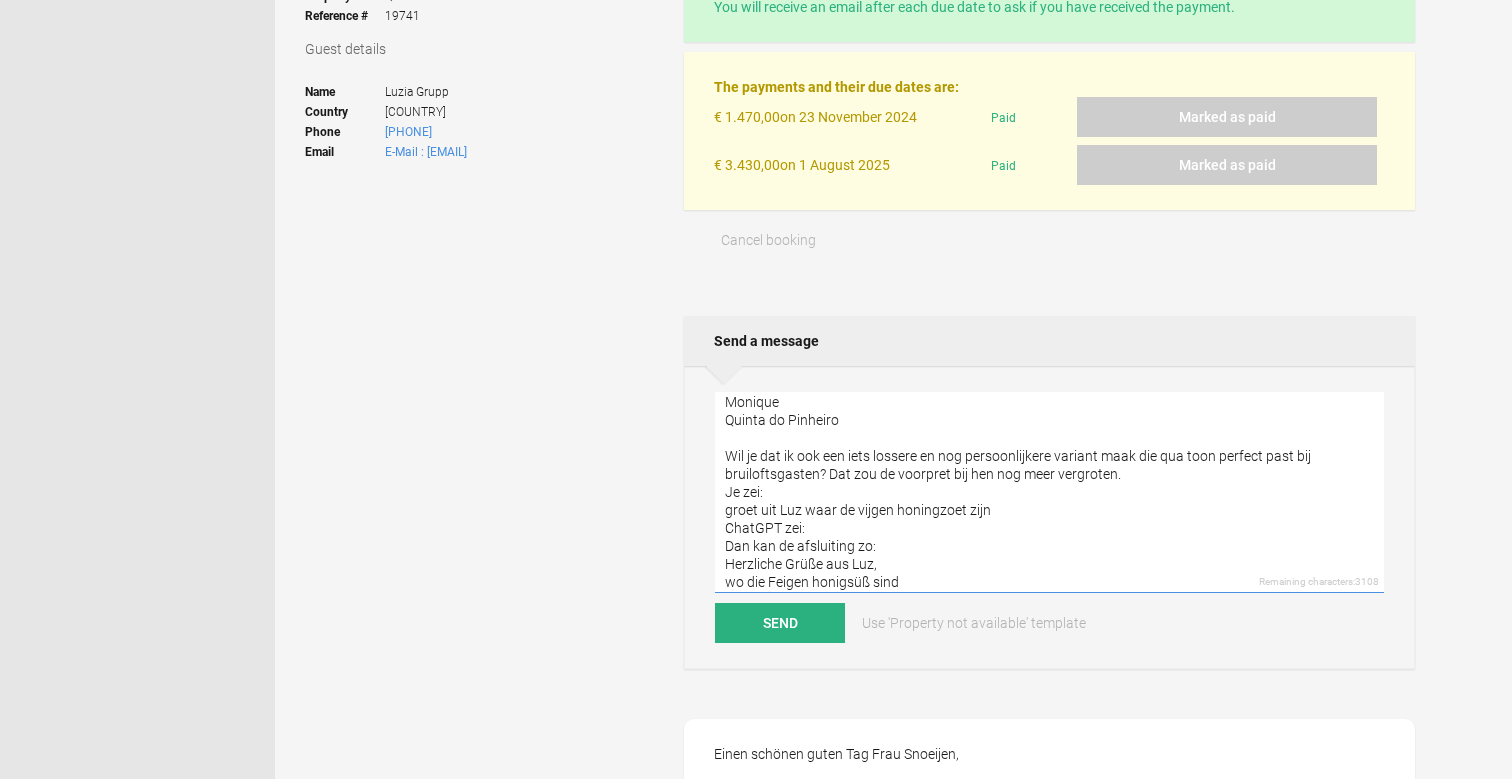 drag, startPoint x: 888, startPoint y: 552, endPoint x: 728, endPoint y: 407, distance: 215.92822 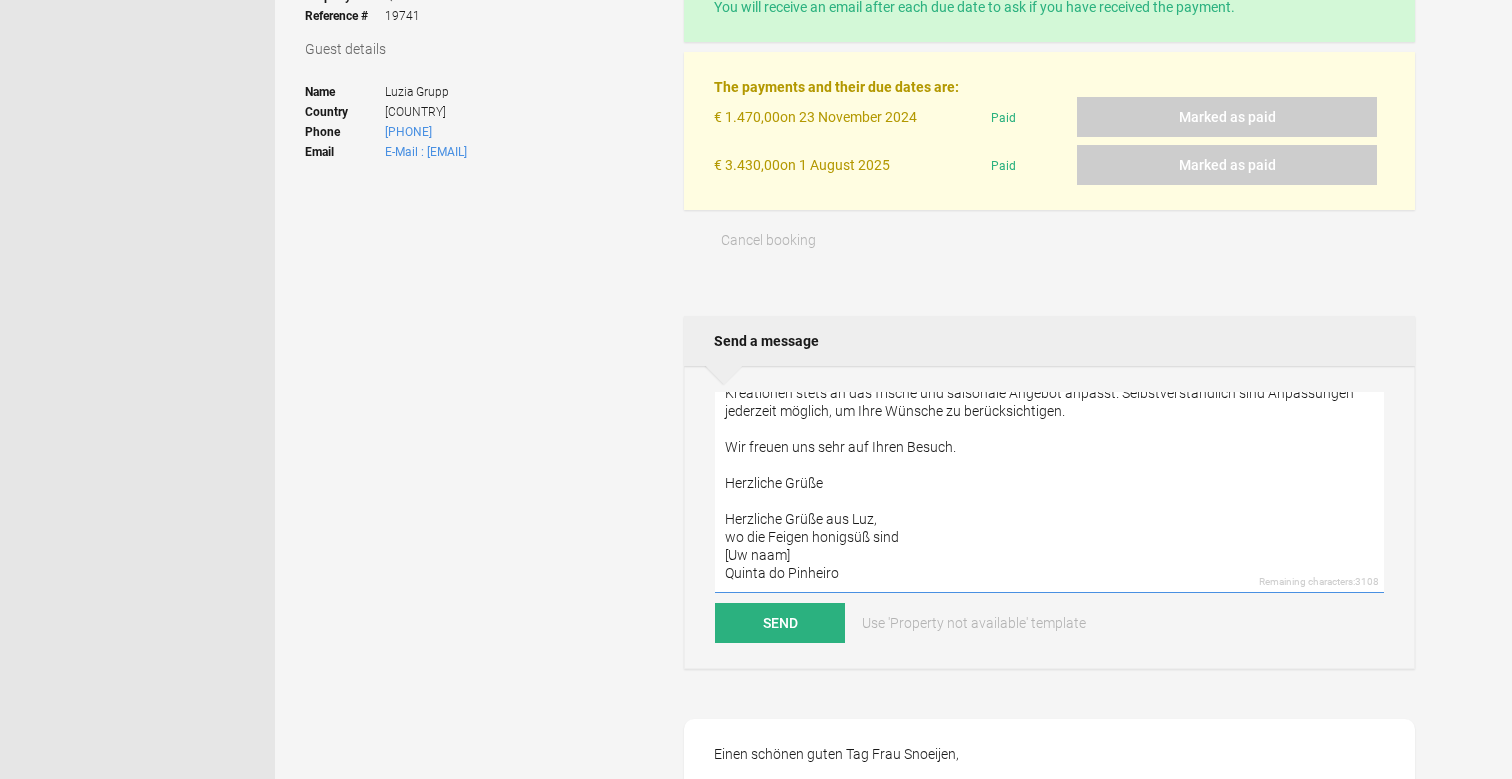 scroll, scrollTop: 144, scrollLeft: 0, axis: vertical 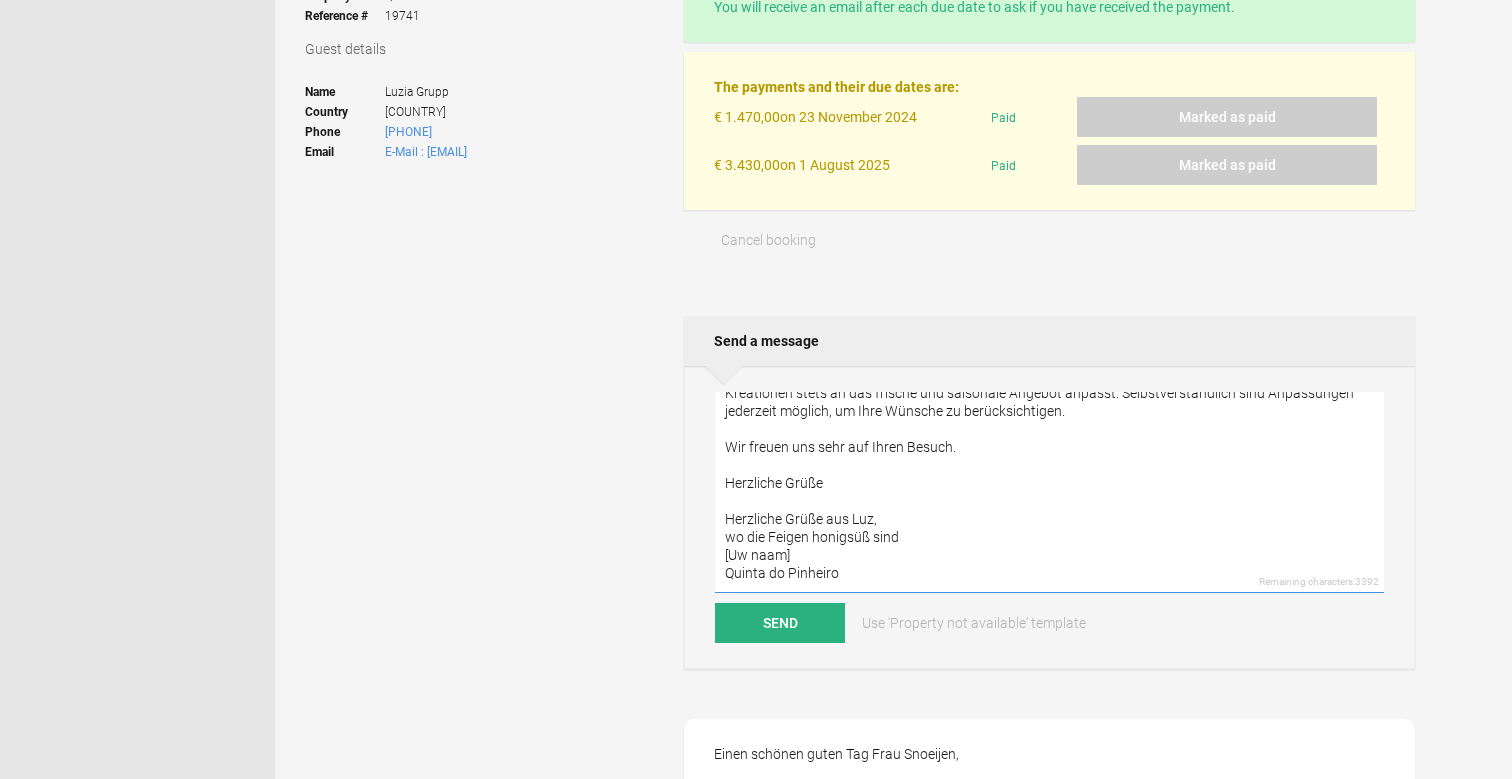 drag, startPoint x: 867, startPoint y: 488, endPoint x: 710, endPoint y: 482, distance: 157.11461 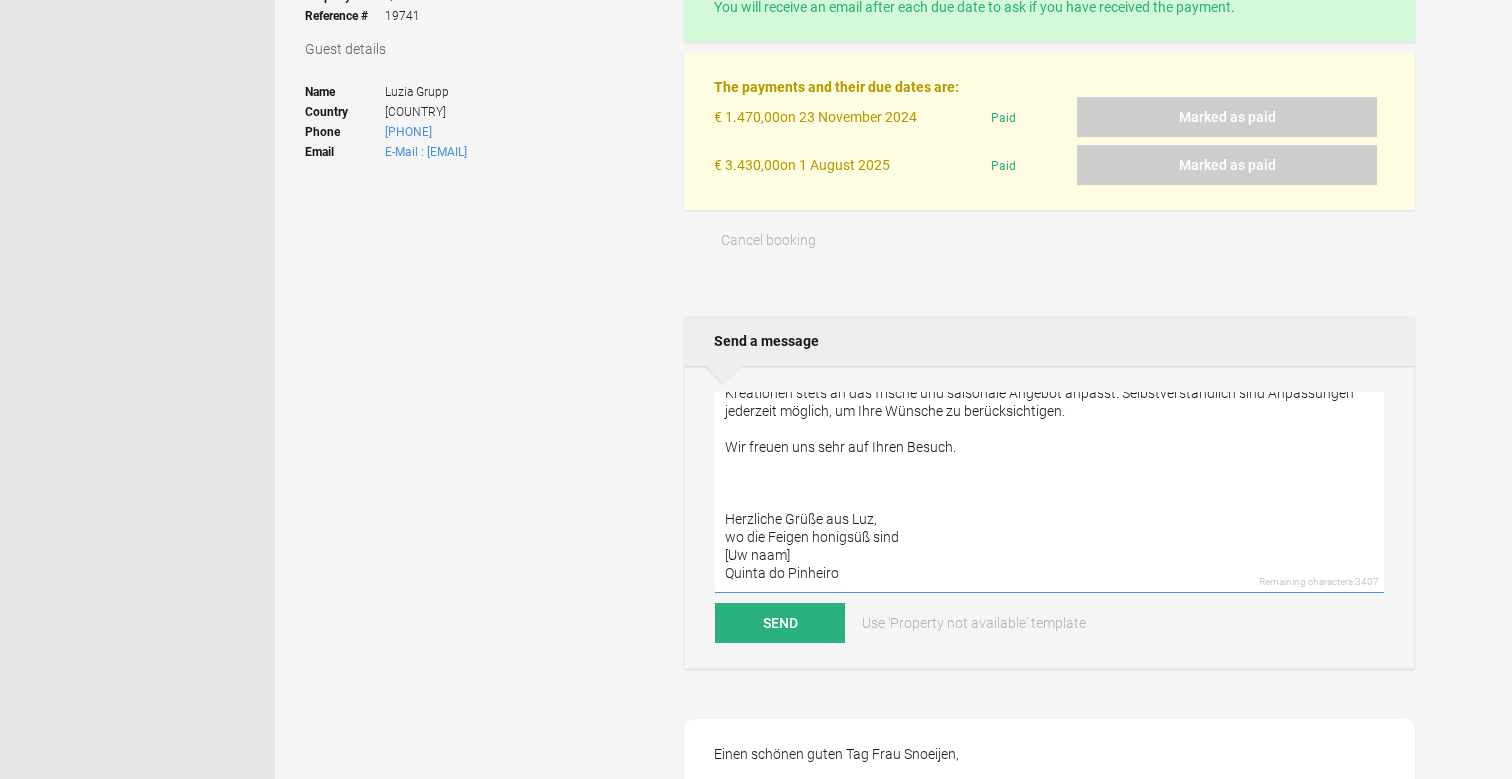 click on "Liebe Frau Grupp,,
vielen Dank für Ihre Nachricht und die Überweisungsbestätigung.
Sehr gerne servieren wir Ihnen am 31. August bereits zum Frühstück. Wir freuen uns, Sie schon am Morgen bei uns begrüßen zu dürfen.
Das Menü für das Abendessen können wir Ihnen einen Tag vorher zusenden, da unser Küchenchef seine Kreationen stets an das frische und saisonale Angebot anpasst. Selbstverständlich sind Anpassungen jederzeit möglich, um Ihre Wünsche zu berücksichtigen.
Wir freuen uns sehr auf Ihren Besuch.
Herzliche Grüße aus Luz,
wo die Feigen honigsüß sind
[Uw naam]
Quinta do Pinheiro" at bounding box center [1049, 492] 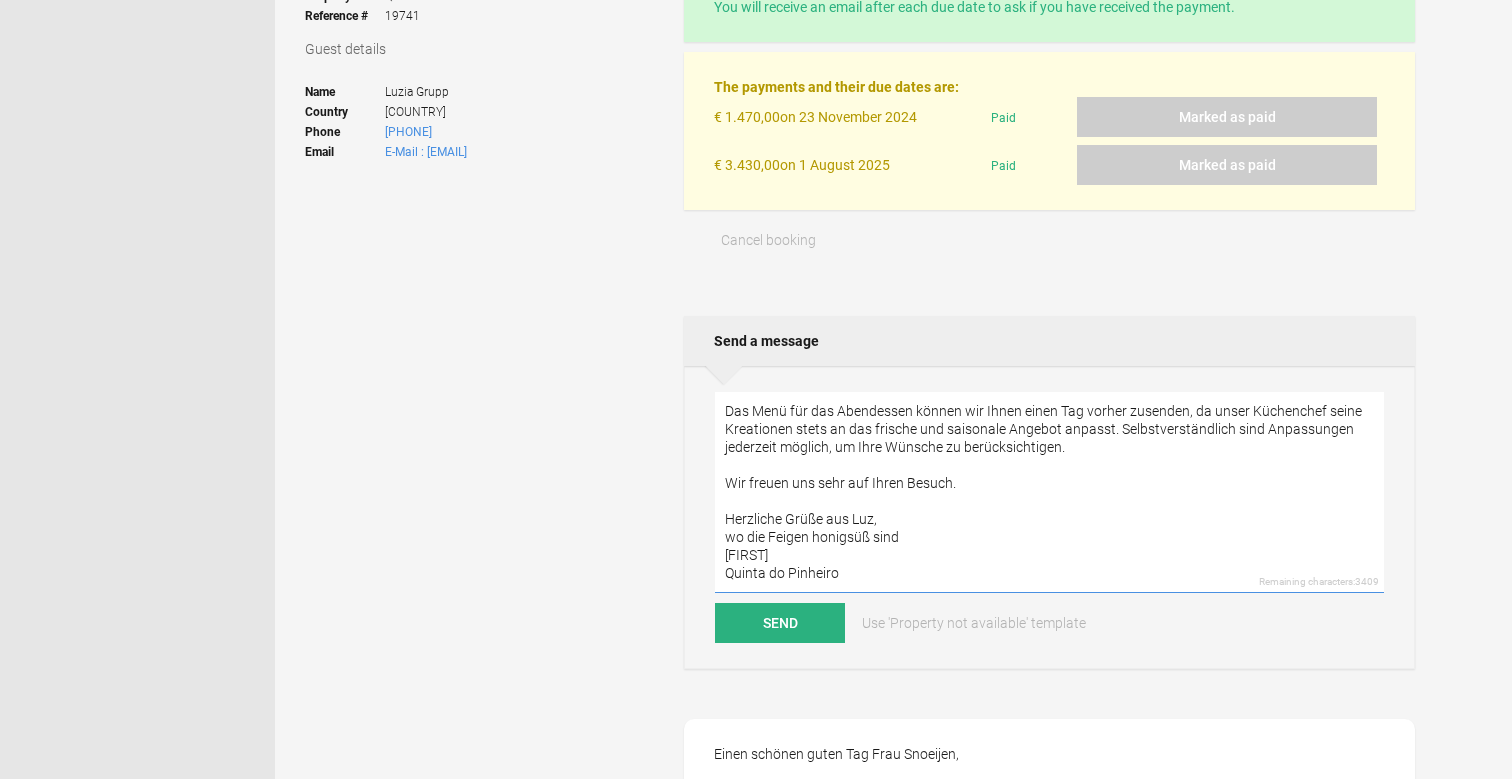 scroll, scrollTop: 108, scrollLeft: 0, axis: vertical 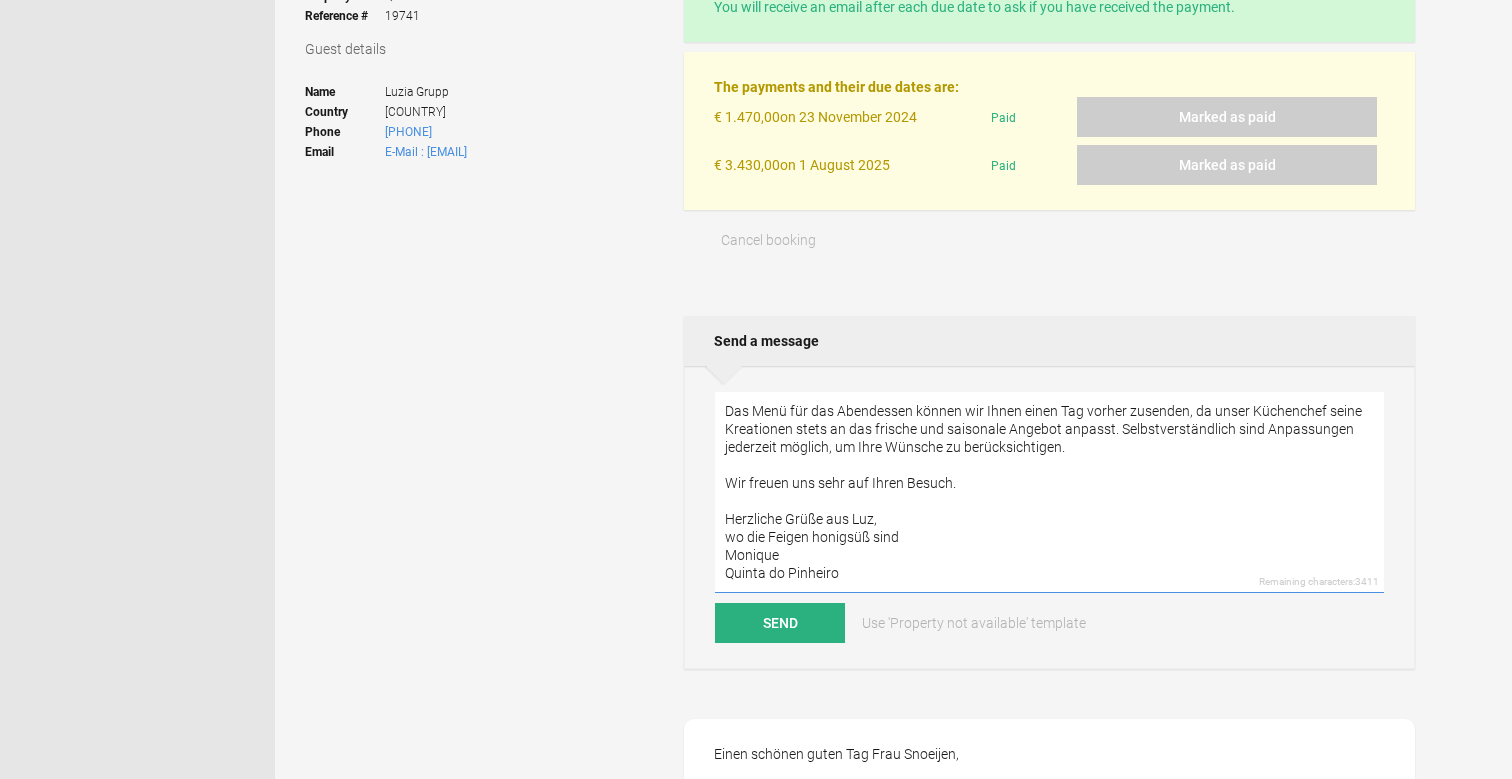 drag, startPoint x: 861, startPoint y: 575, endPoint x: 692, endPoint y: 574, distance: 169.00296 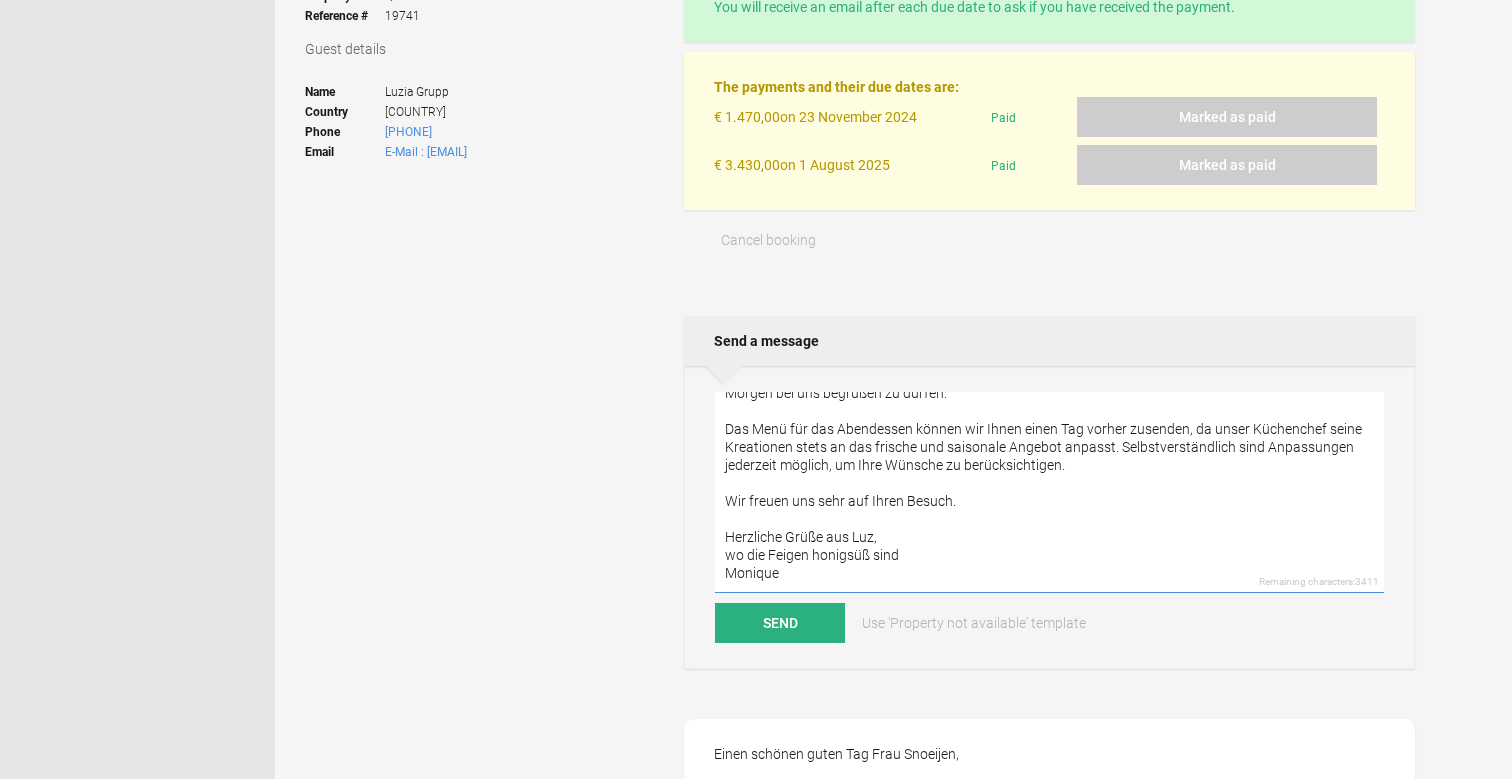 scroll, scrollTop: 97, scrollLeft: 0, axis: vertical 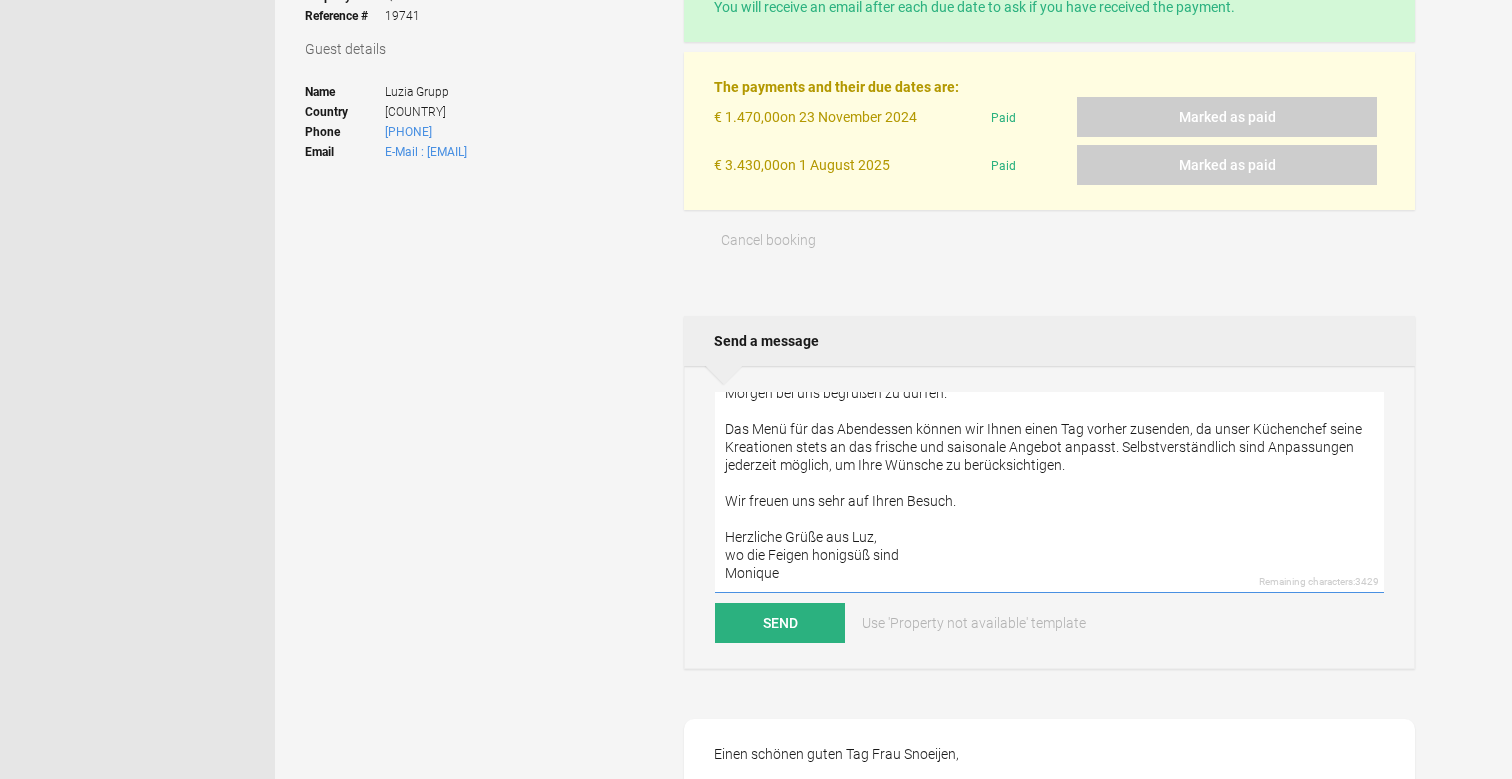 click on "Liebe Frau Grupp,,
vielen Dank für Ihre Nachricht und die Überweisungsbestätigung.
Sehr gerne servieren wir Ihnen am 31. August bereits zum Frühstück. Wir freuen uns, Sie schon am Morgen bei uns begrüßen zu dürfen.
Das Menü für das Abendessen können wir Ihnen einen Tag vorher zusenden, da unser Küchenchef seine Kreationen stets an das frische und saisonale Angebot anpasst. Selbstverständlich sind Anpassungen jederzeit möglich, um Ihre Wünsche zu berücksichtigen.
Wir freuen uns sehr auf Ihren Besuch.
Herzliche Grüße aus Luz,
wo die Feigen honigsüß sind
Monique" at bounding box center (1049, 492) 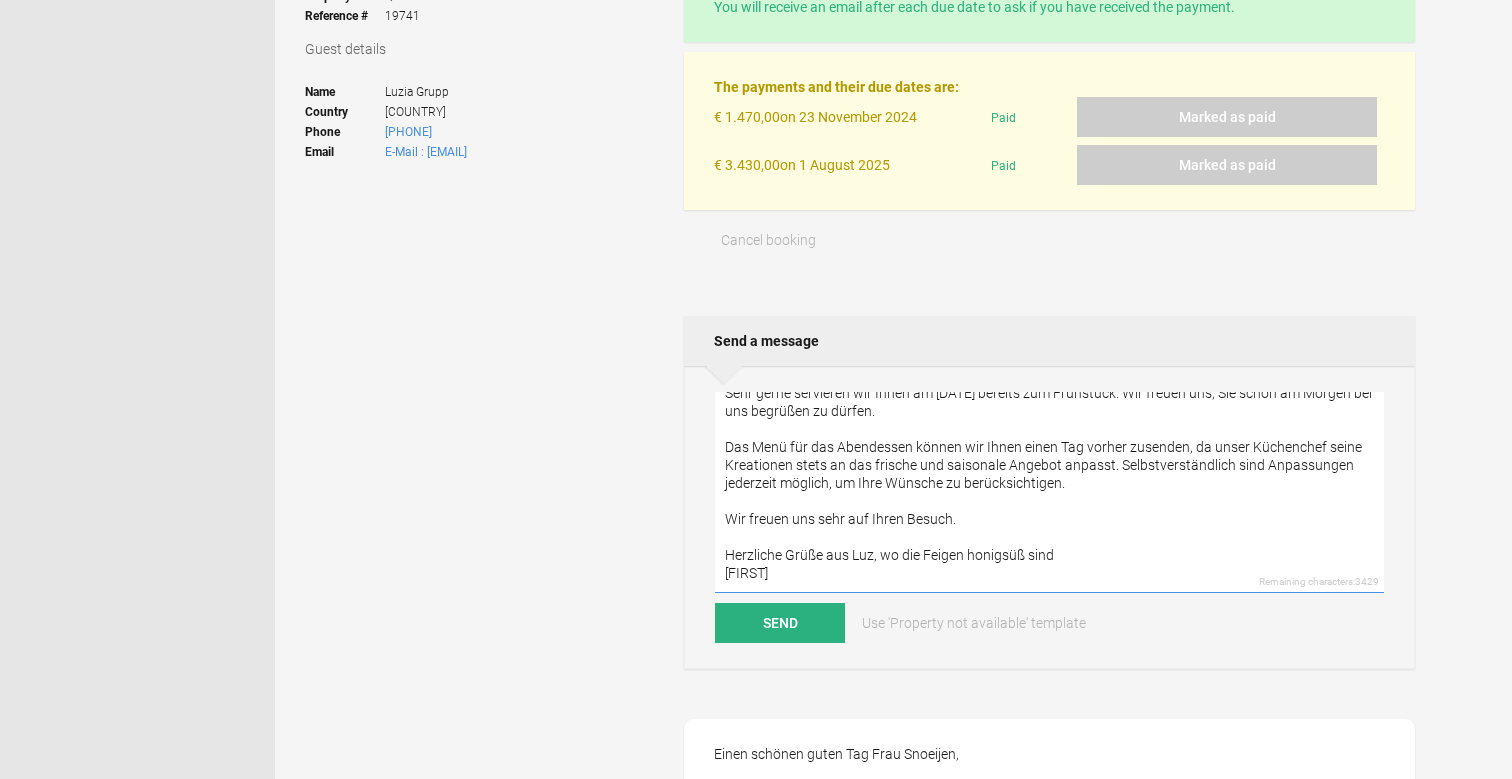 scroll, scrollTop: 91, scrollLeft: 0, axis: vertical 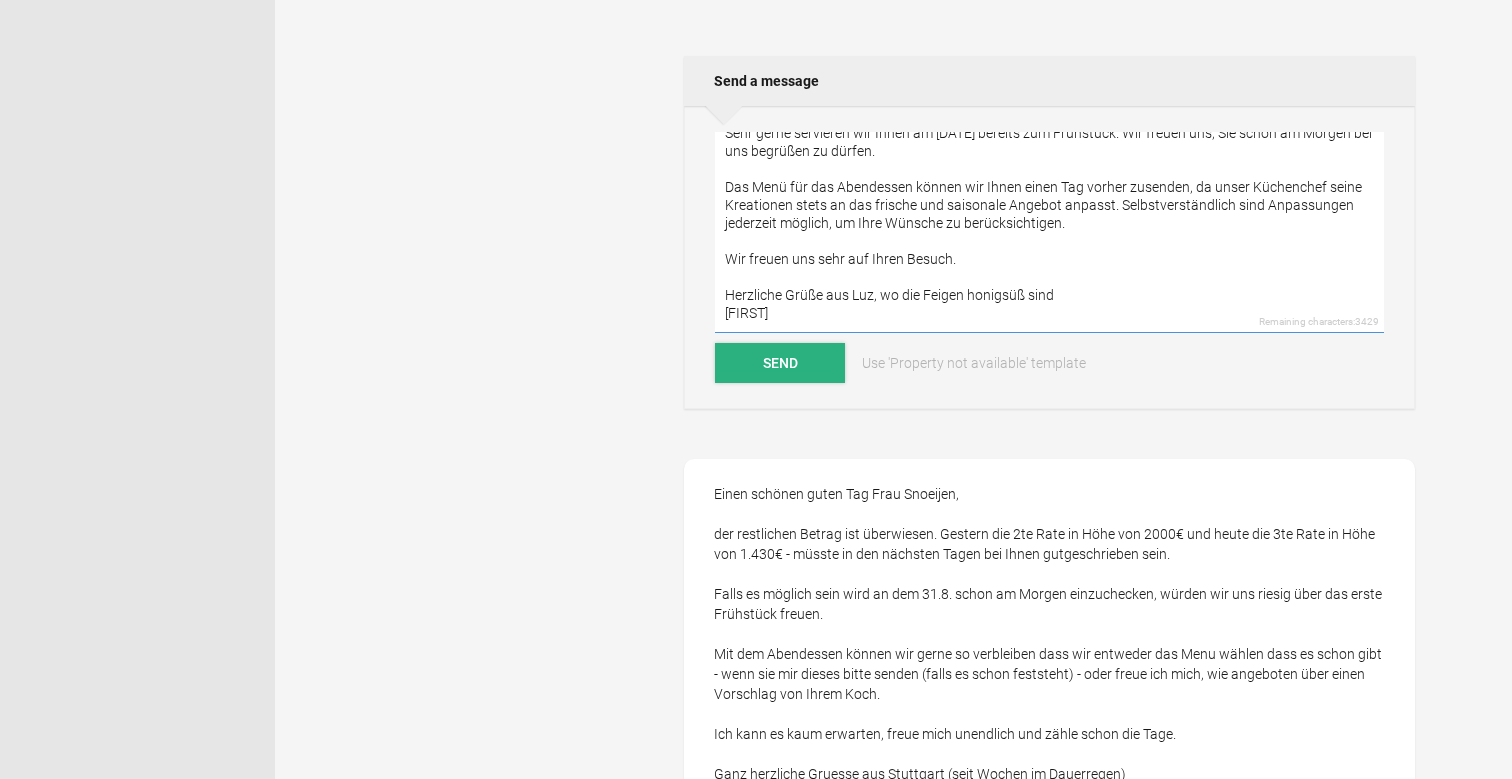 type on "Liebe Frau Grupp,,
vielen Dank für Ihre Nachricht und die Überweisungsbestätigung.
Sehr gerne servieren wir Ihnen am 31. August bereits zum Frühstück. Wir freuen uns, Sie schon am Morgen bei uns begrüßen zu dürfen.
Das Menü für das Abendessen können wir Ihnen einen Tag vorher zusenden, da unser Küchenchef seine Kreationen stets an das frische und saisonale Angebot anpasst. Selbstverständlich sind Anpassungen jederzeit möglich, um Ihre Wünsche zu berücksichtigen.
Wir freuen uns sehr auf Ihren Besuch.
Herzliche Grüße aus Luz, wo die Feigen honigsüß sind
Monique" 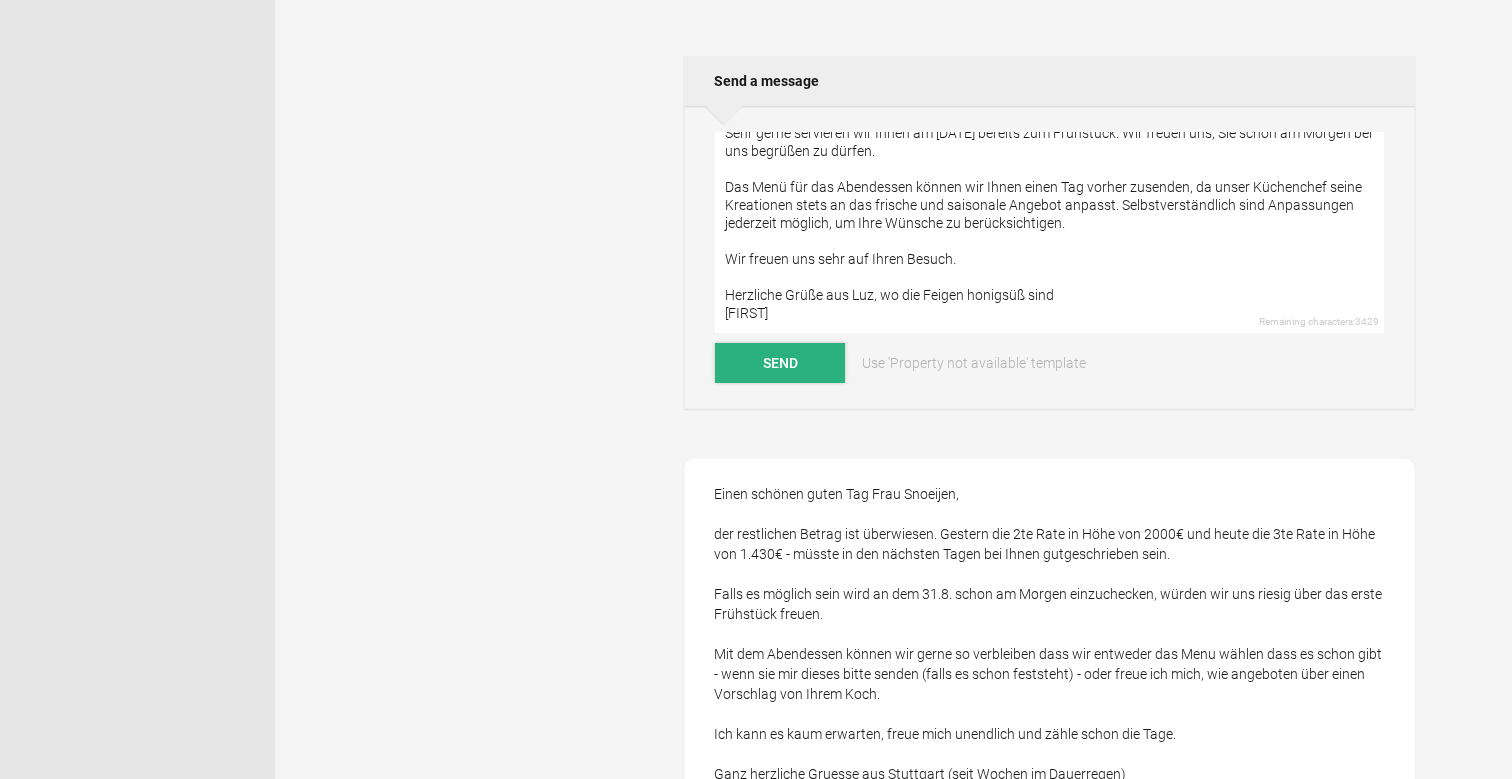 click on "Send" at bounding box center [780, 363] 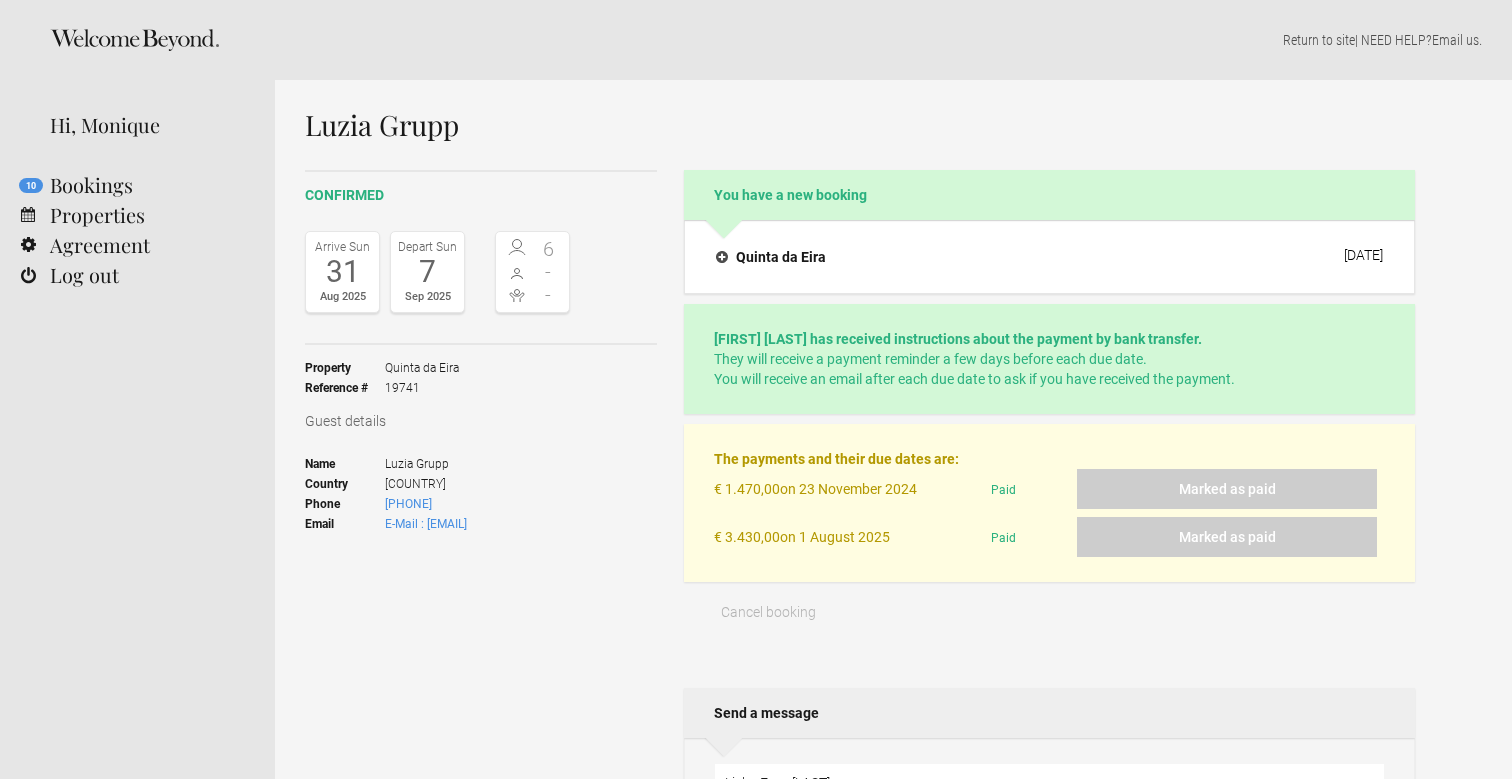 scroll, scrollTop: 0, scrollLeft: 0, axis: both 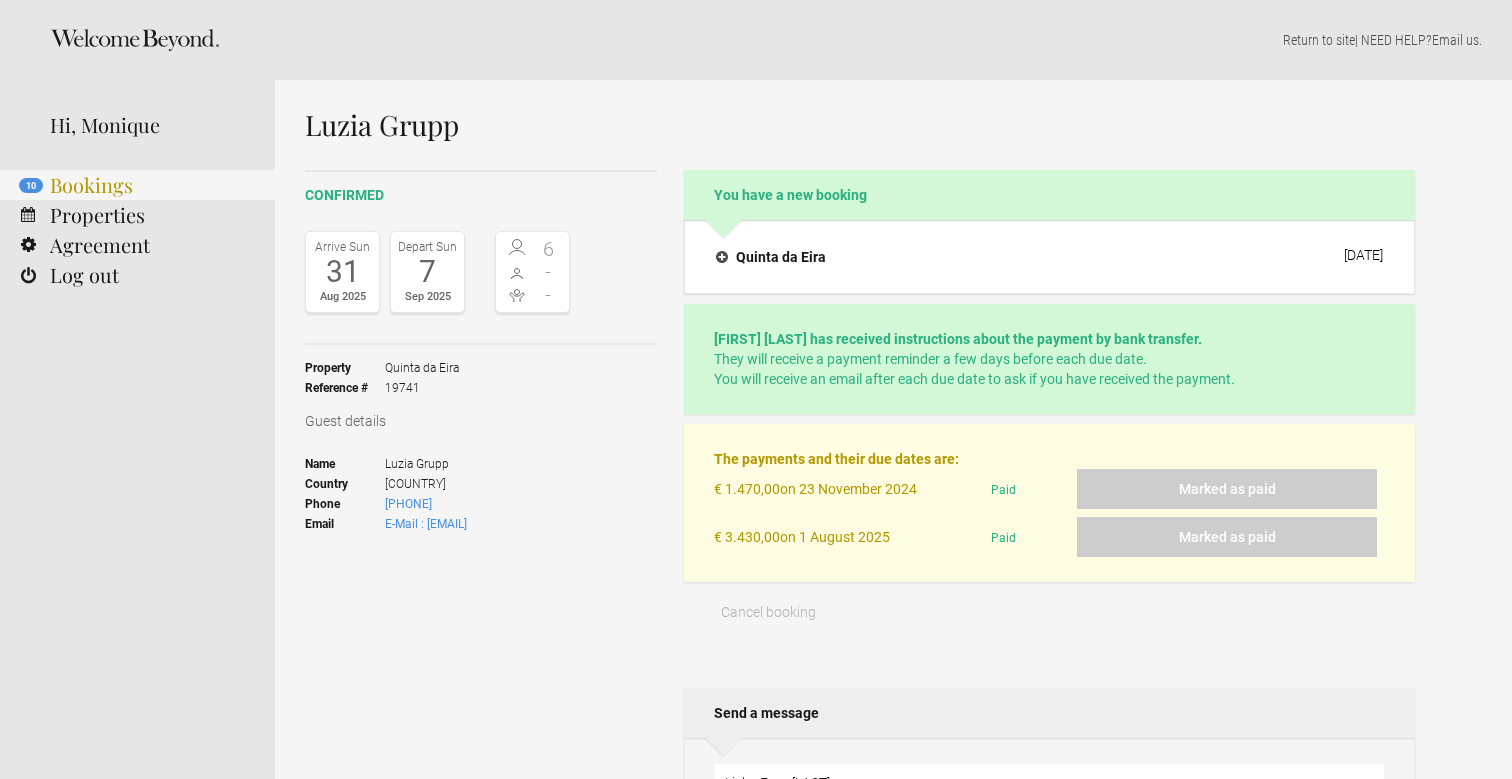 click on "10
Bookings" at bounding box center (137, 185) 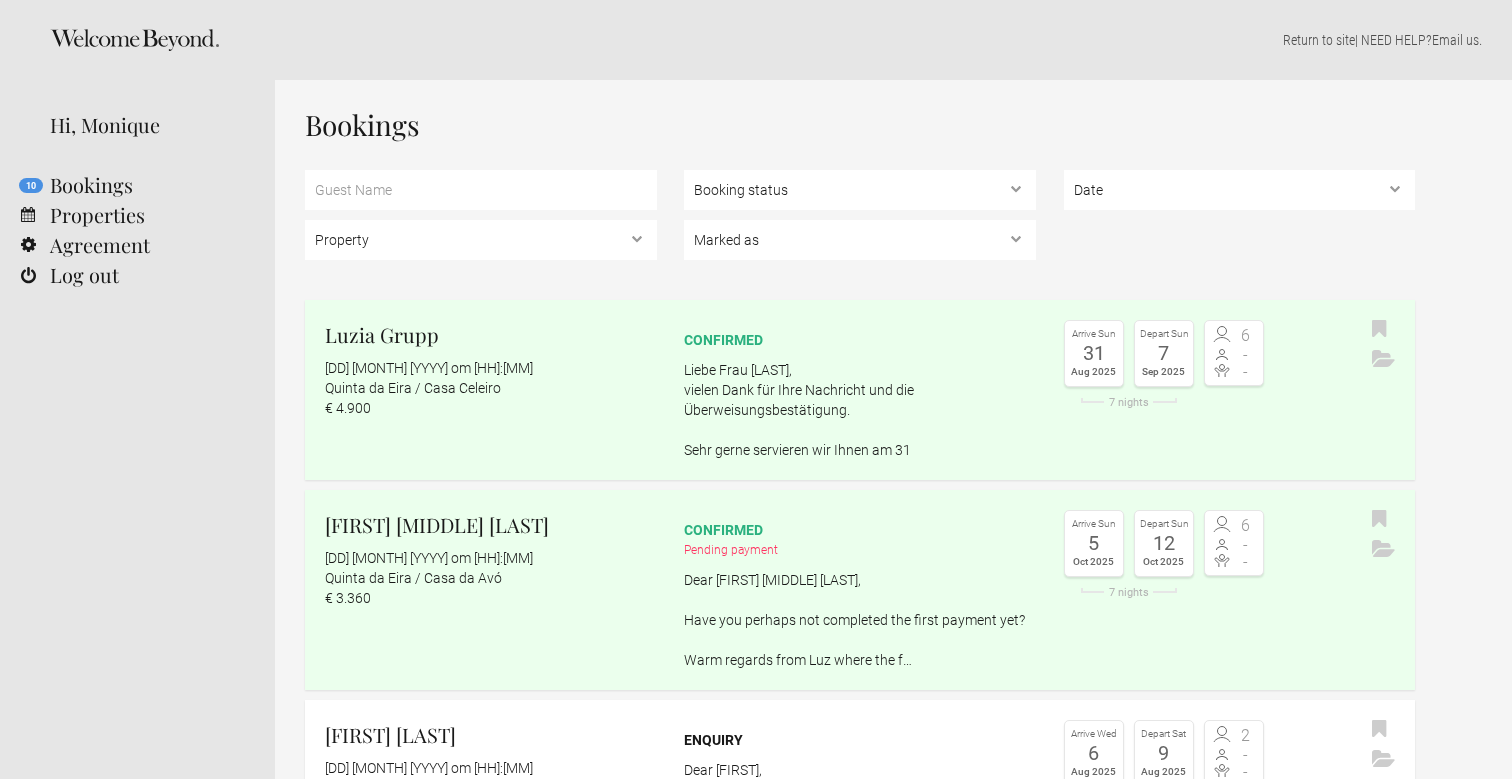 scroll, scrollTop: -2, scrollLeft: 0, axis: vertical 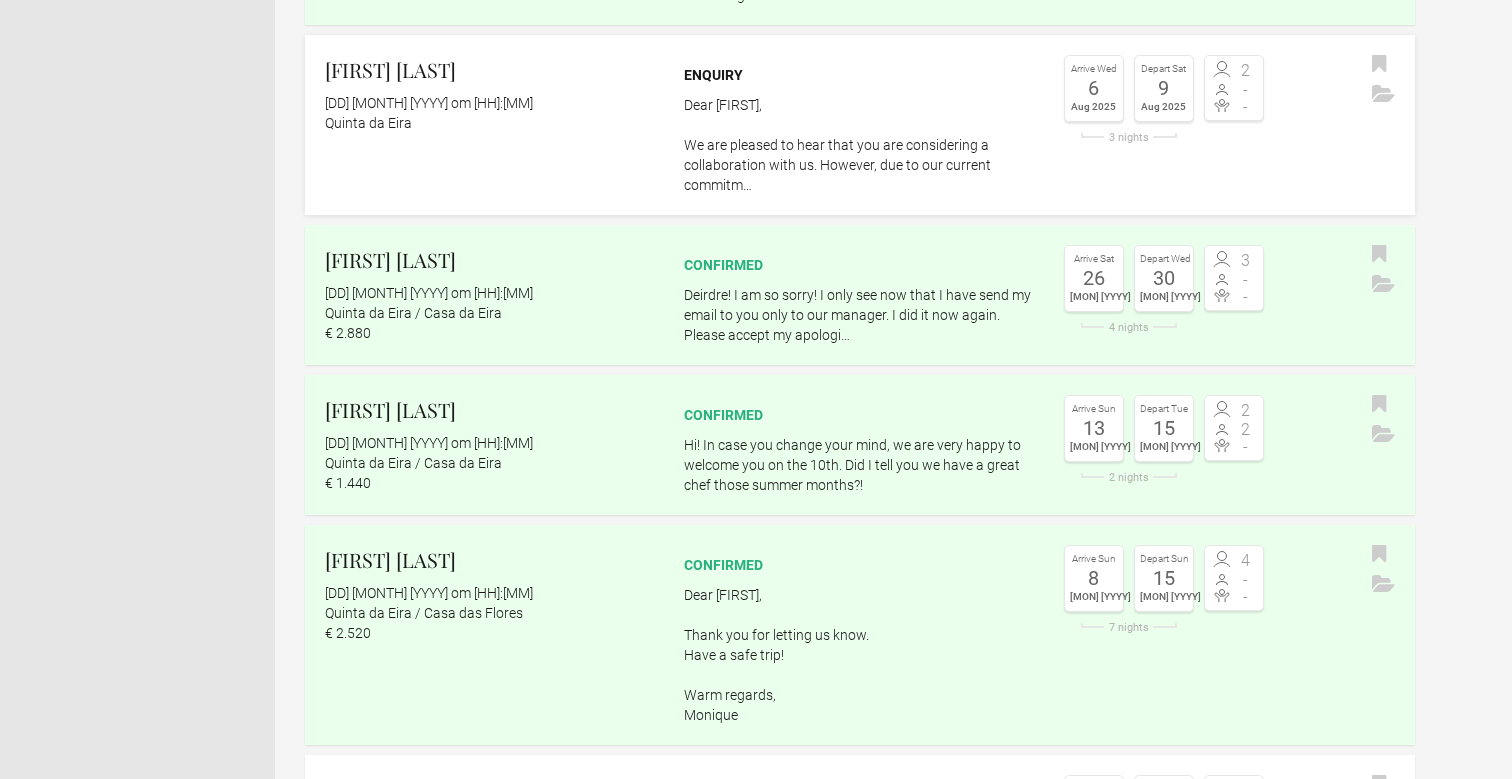 click on "Dear [FIRST],
We are pleased to hear that you are considering a collaboration with us. However, due to our current commitm…" at bounding box center [860, 145] 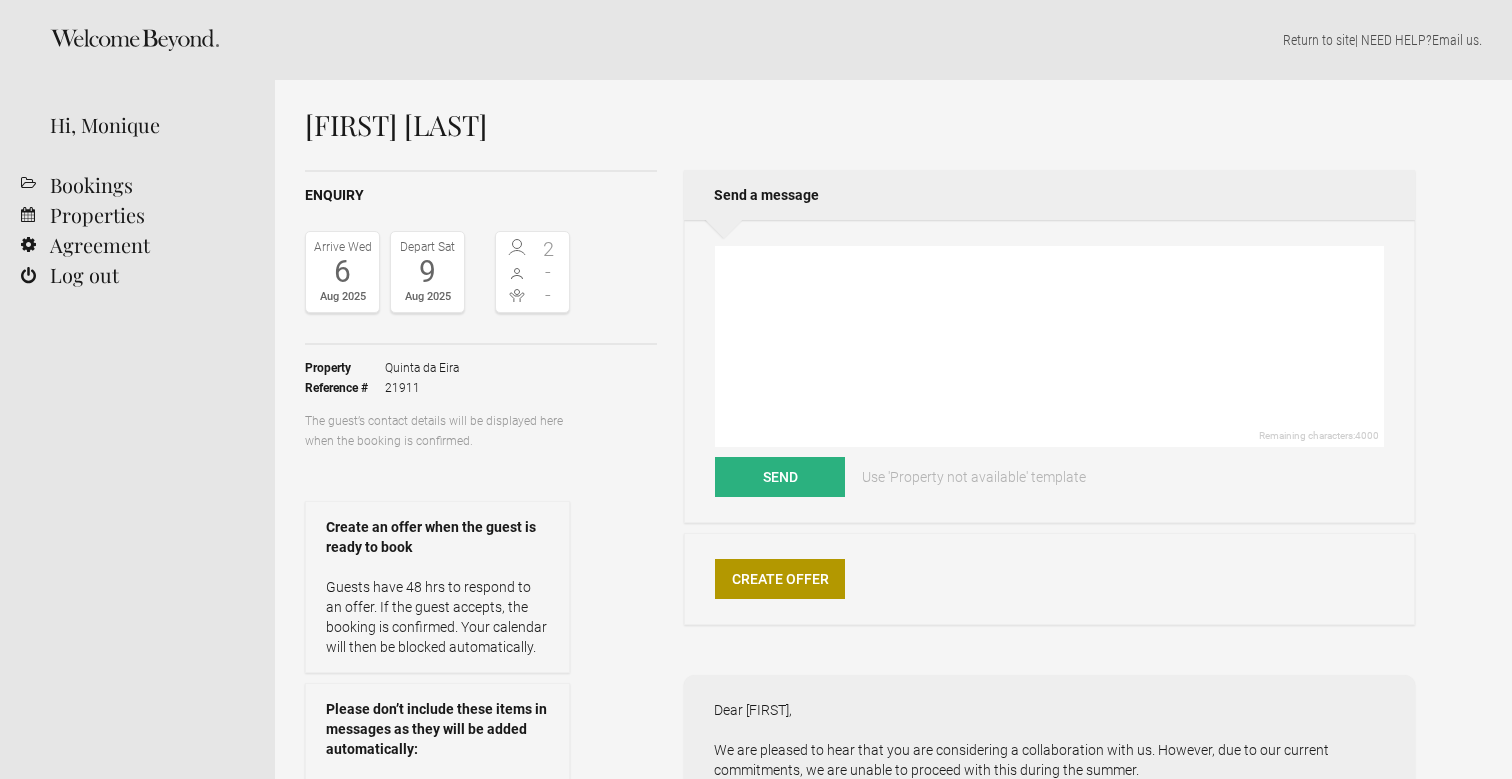 scroll, scrollTop: 0, scrollLeft: 0, axis: both 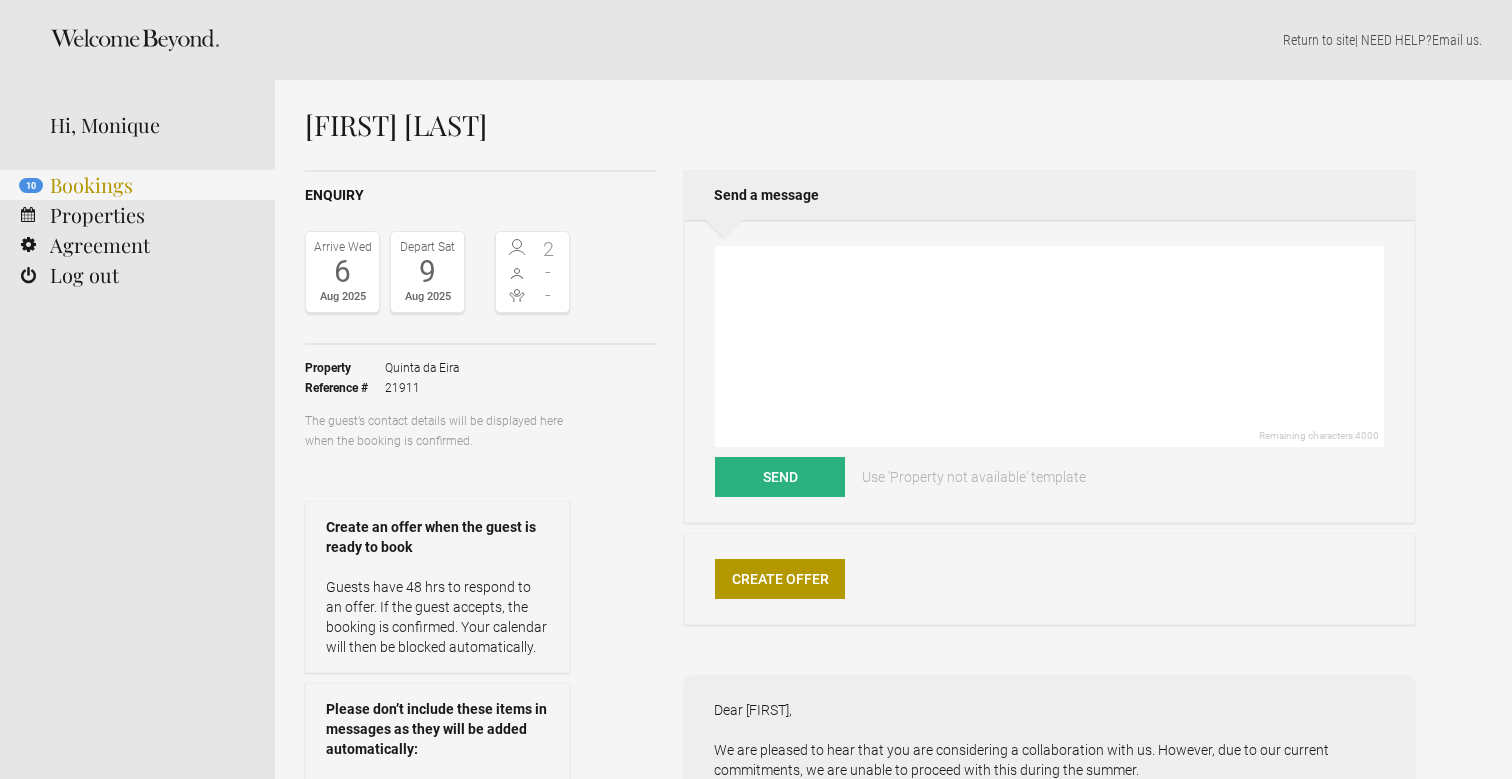 click on "10
Bookings" at bounding box center [137, 185] 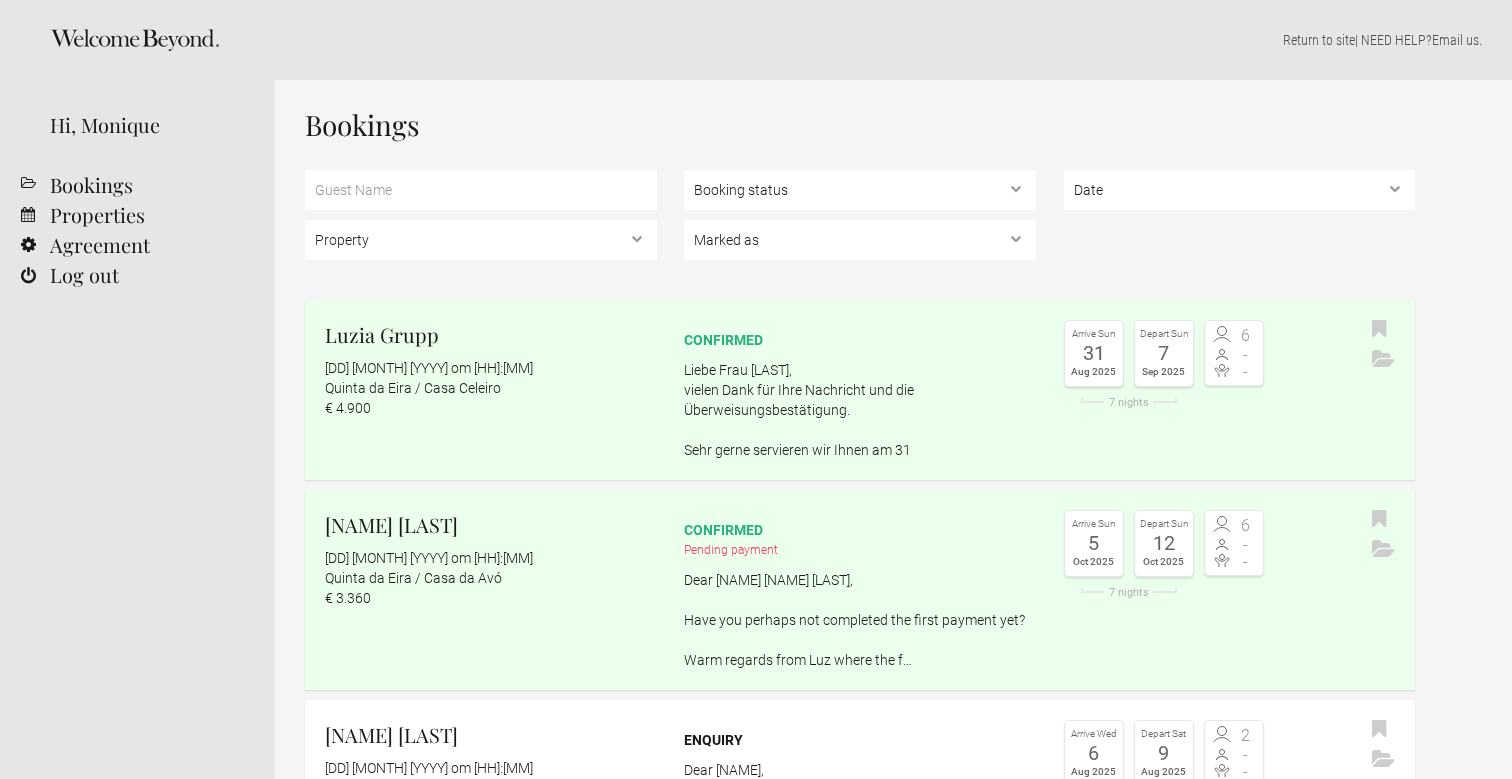 scroll, scrollTop: 30, scrollLeft: 0, axis: vertical 